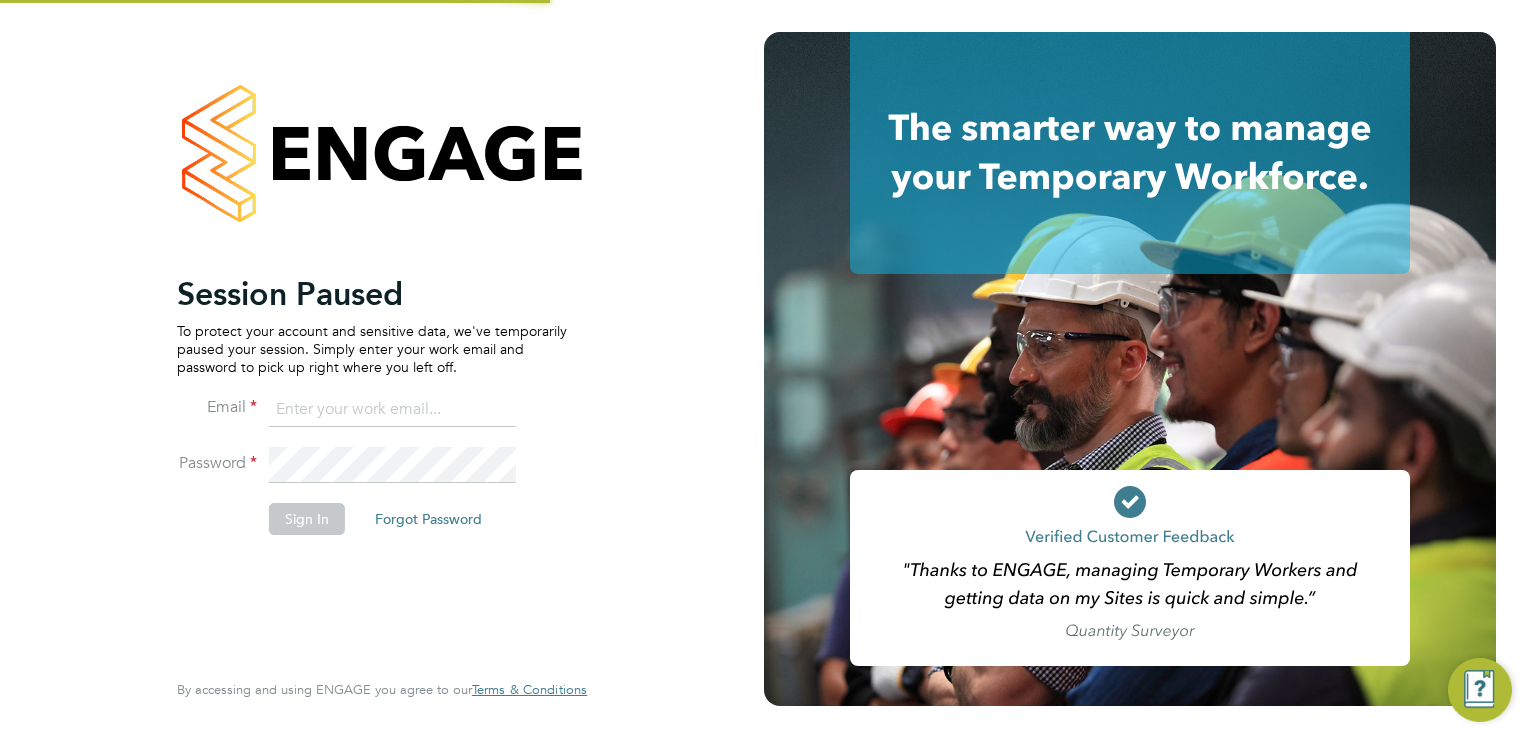 scroll, scrollTop: 0, scrollLeft: 0, axis: both 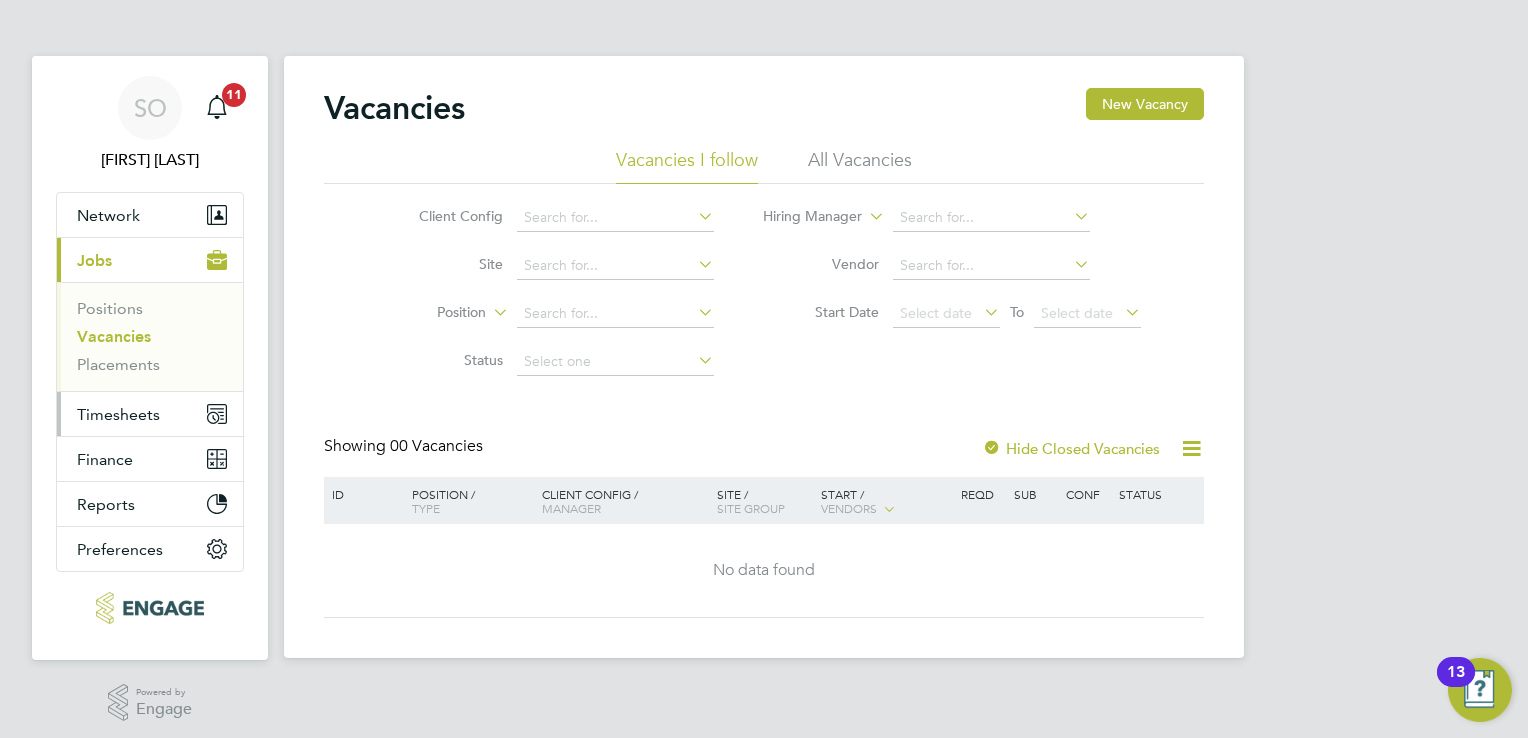 click on "Timesheets" at bounding box center [118, 414] 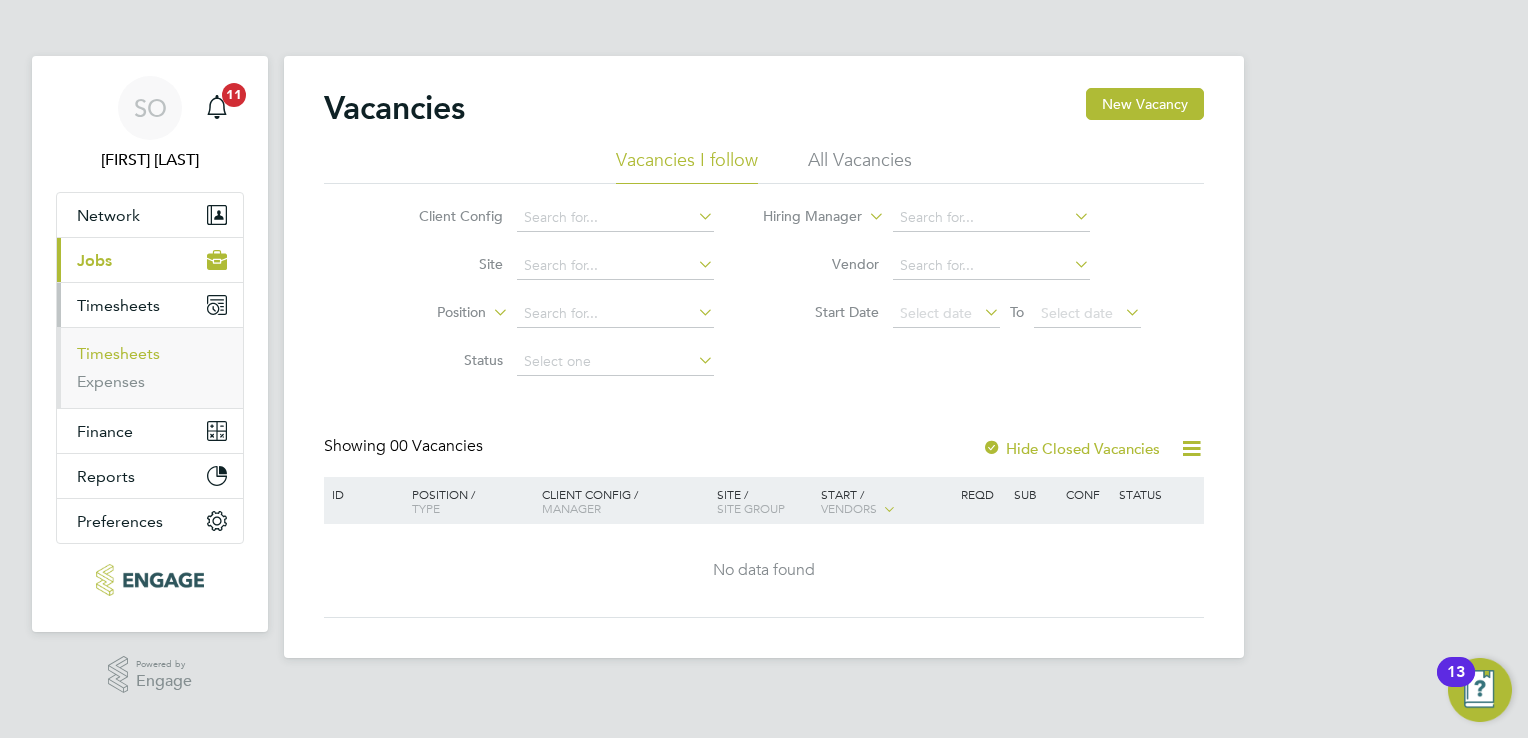 click on "Timesheets" at bounding box center (118, 353) 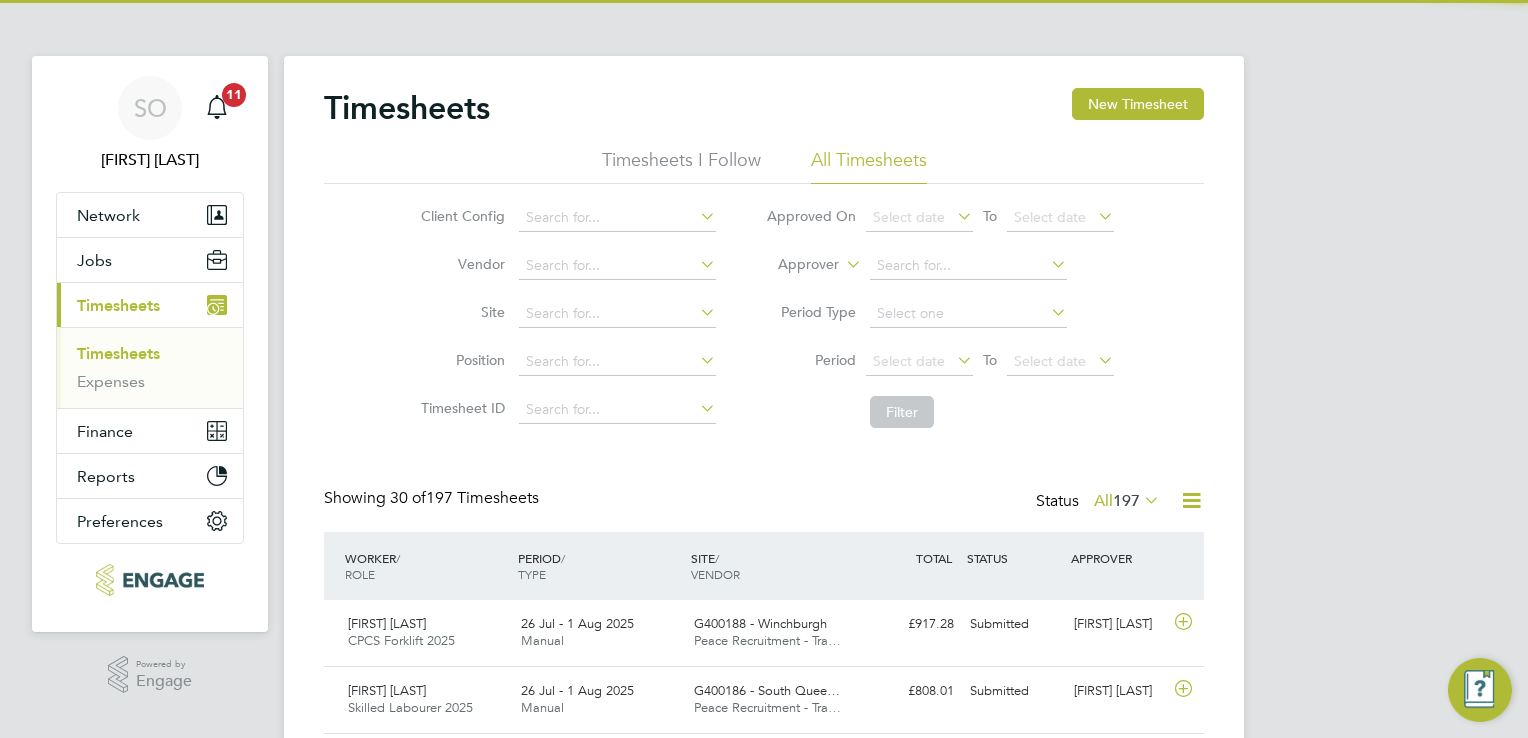 scroll, scrollTop: 9, scrollLeft: 10, axis: both 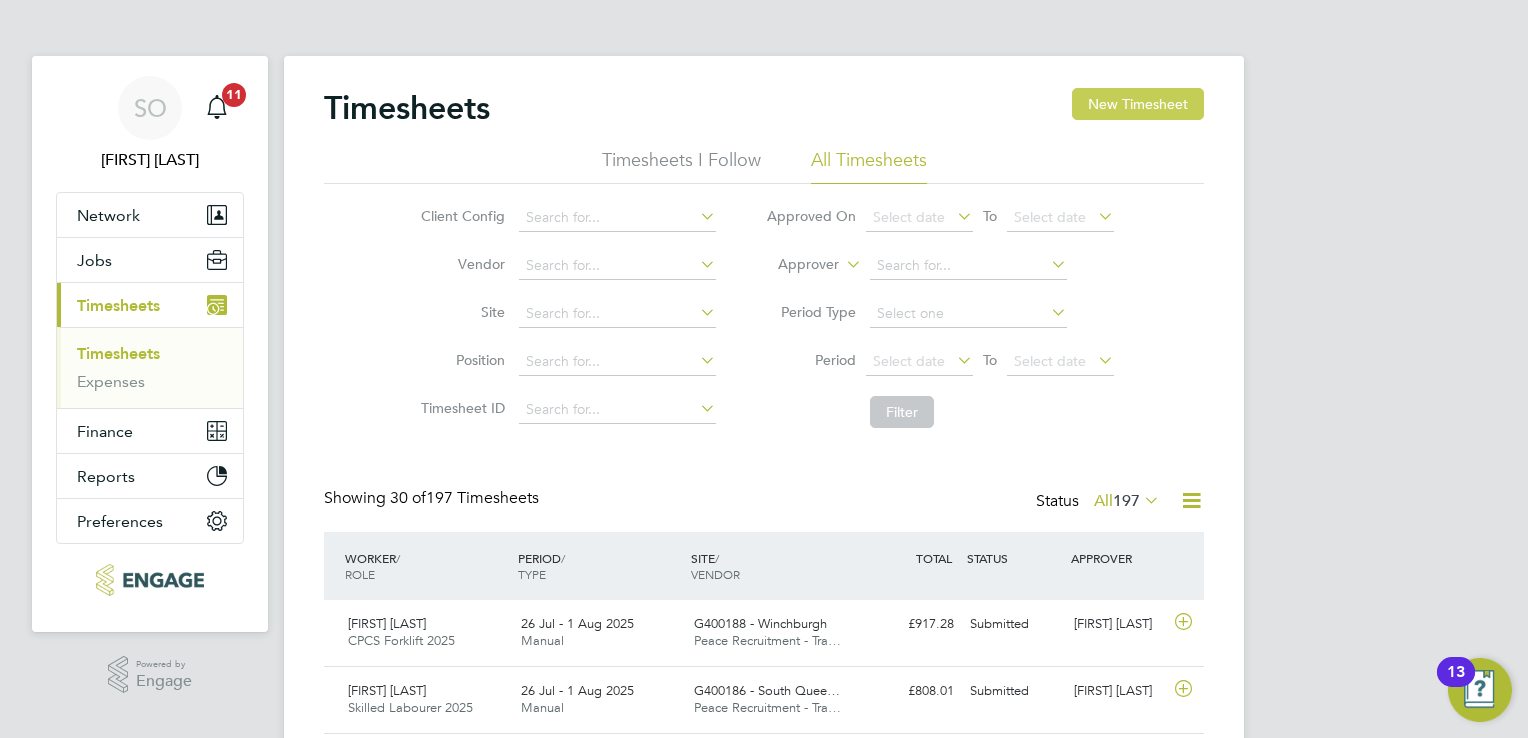 click on "New Timesheet" 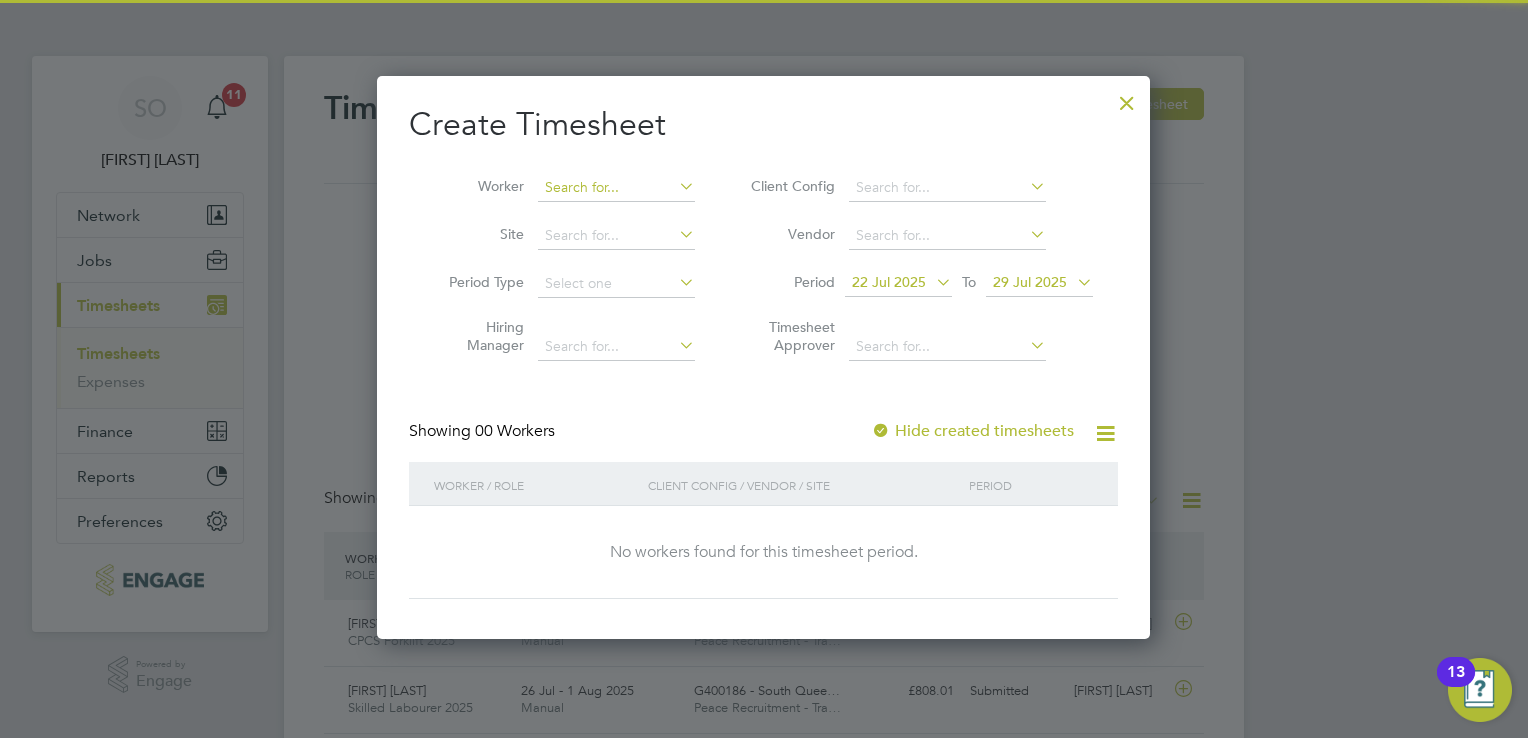 click at bounding box center (616, 188) 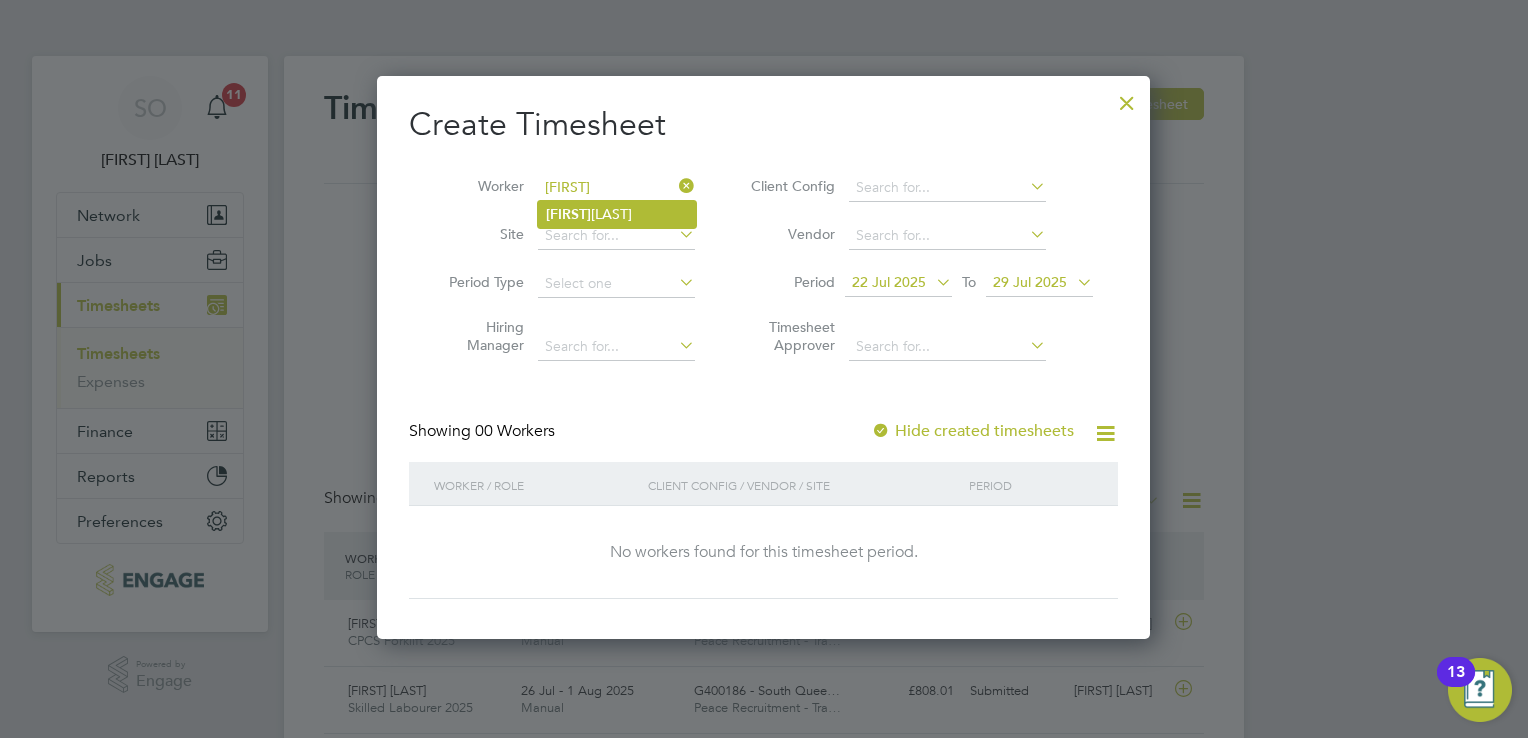 click on "Kris  Golder" 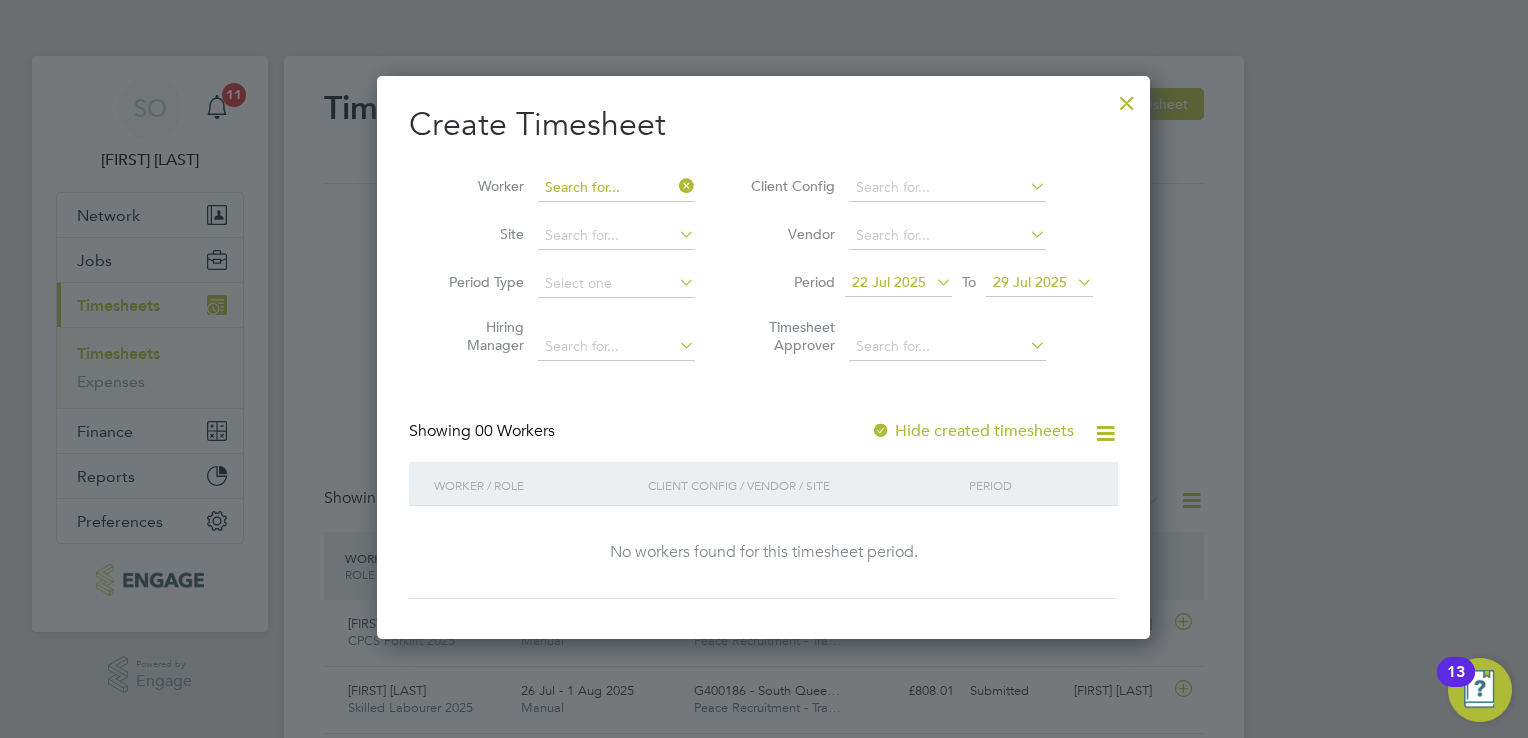 click at bounding box center (616, 188) 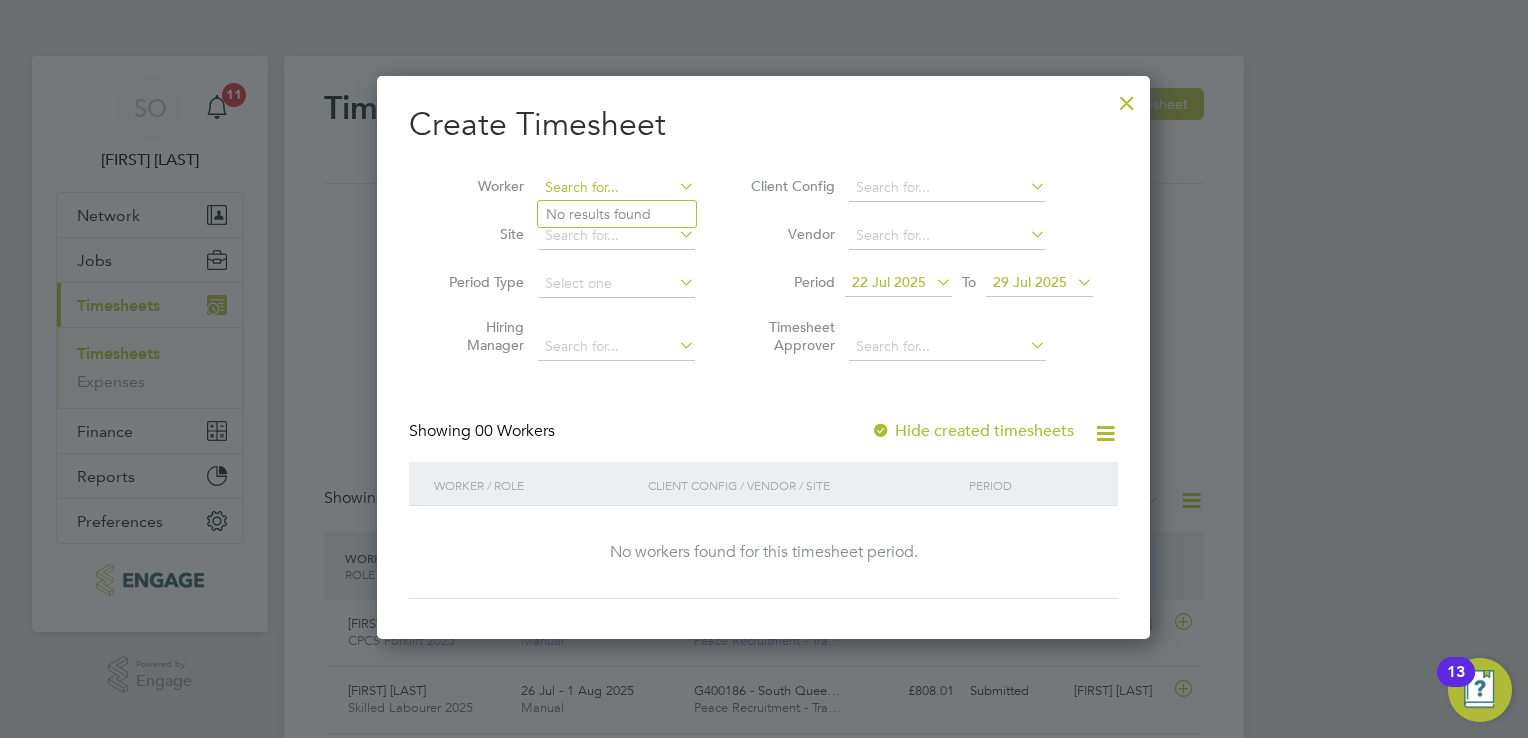 click at bounding box center (616, 188) 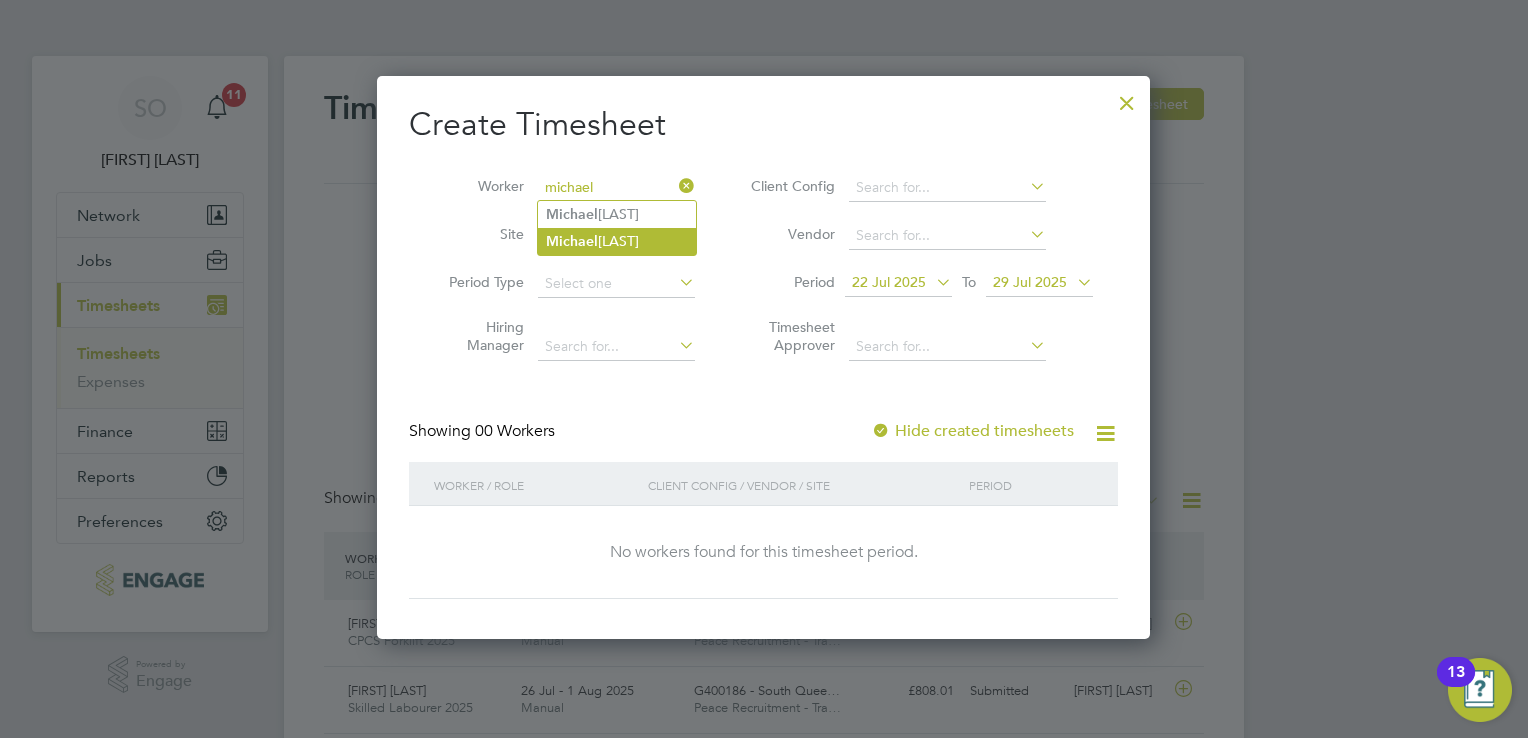 click on "Michael  Moloney" 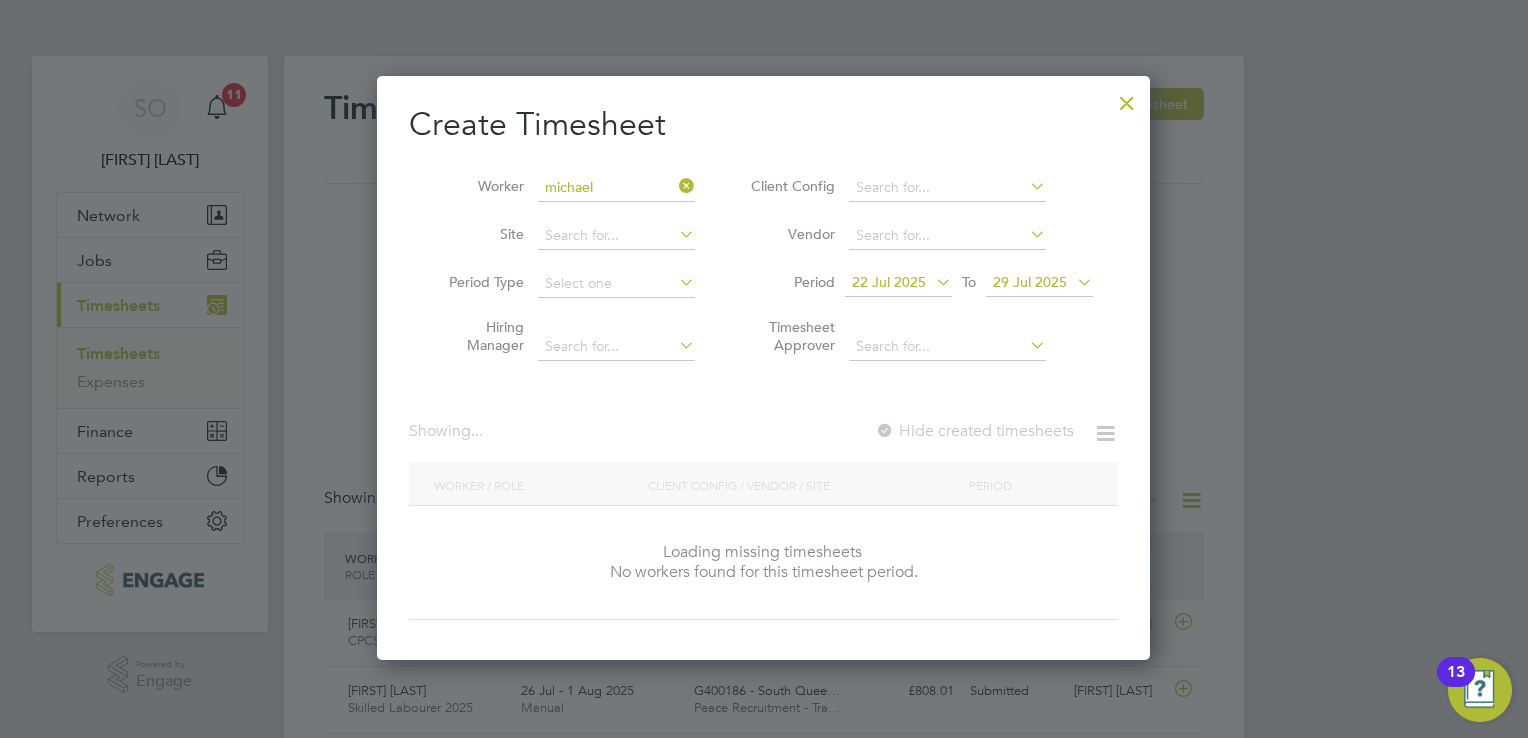 type on "Michael Moloney" 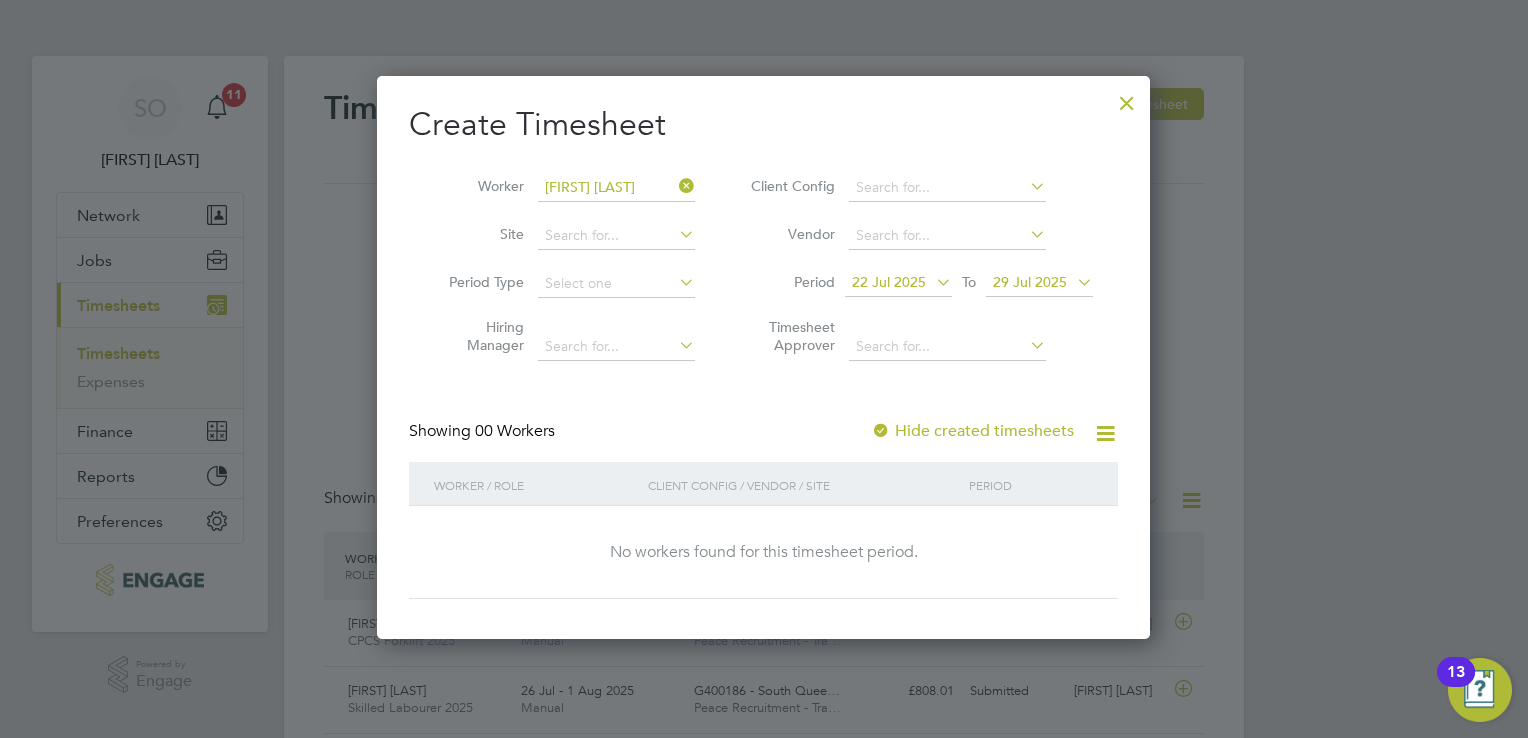 click at bounding box center (932, 282) 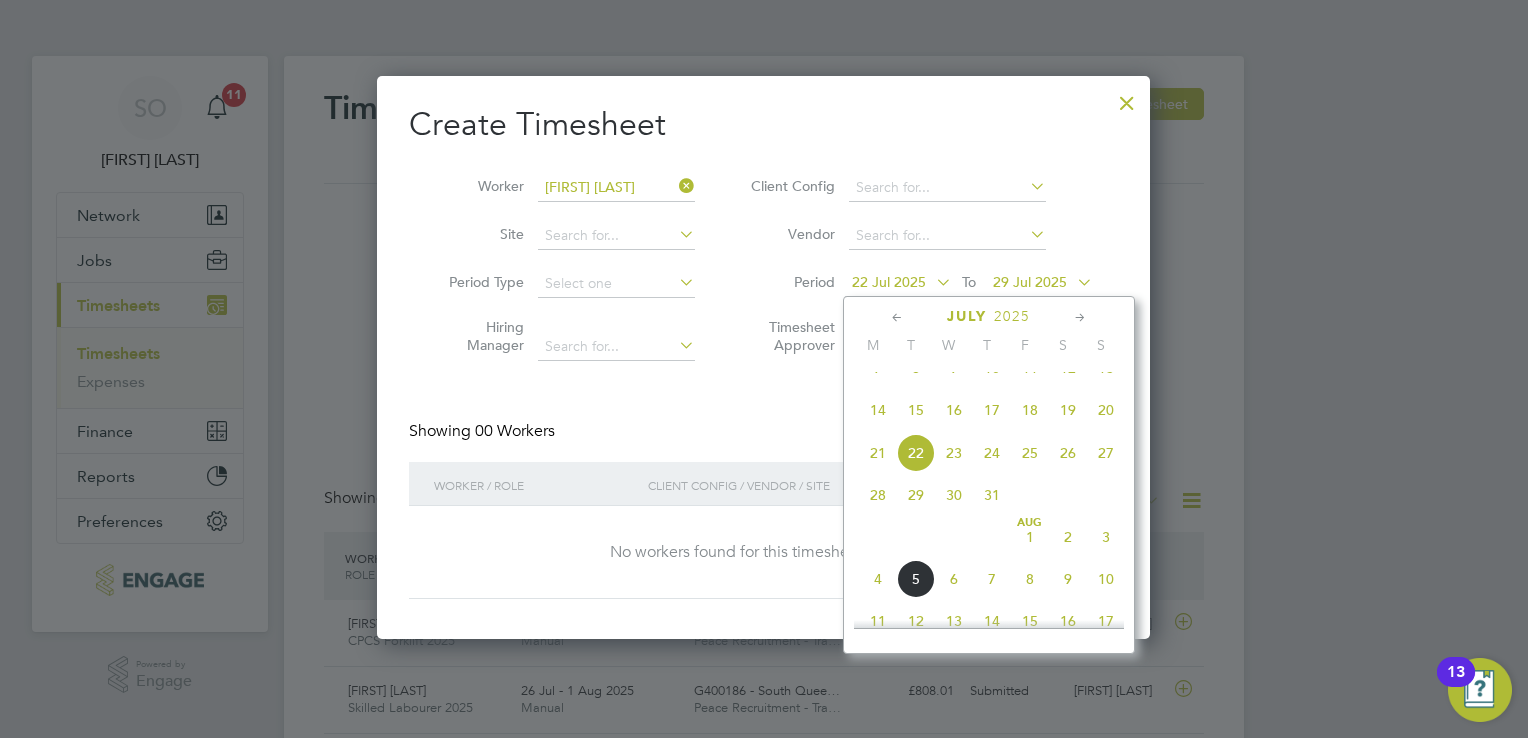 click on "21" 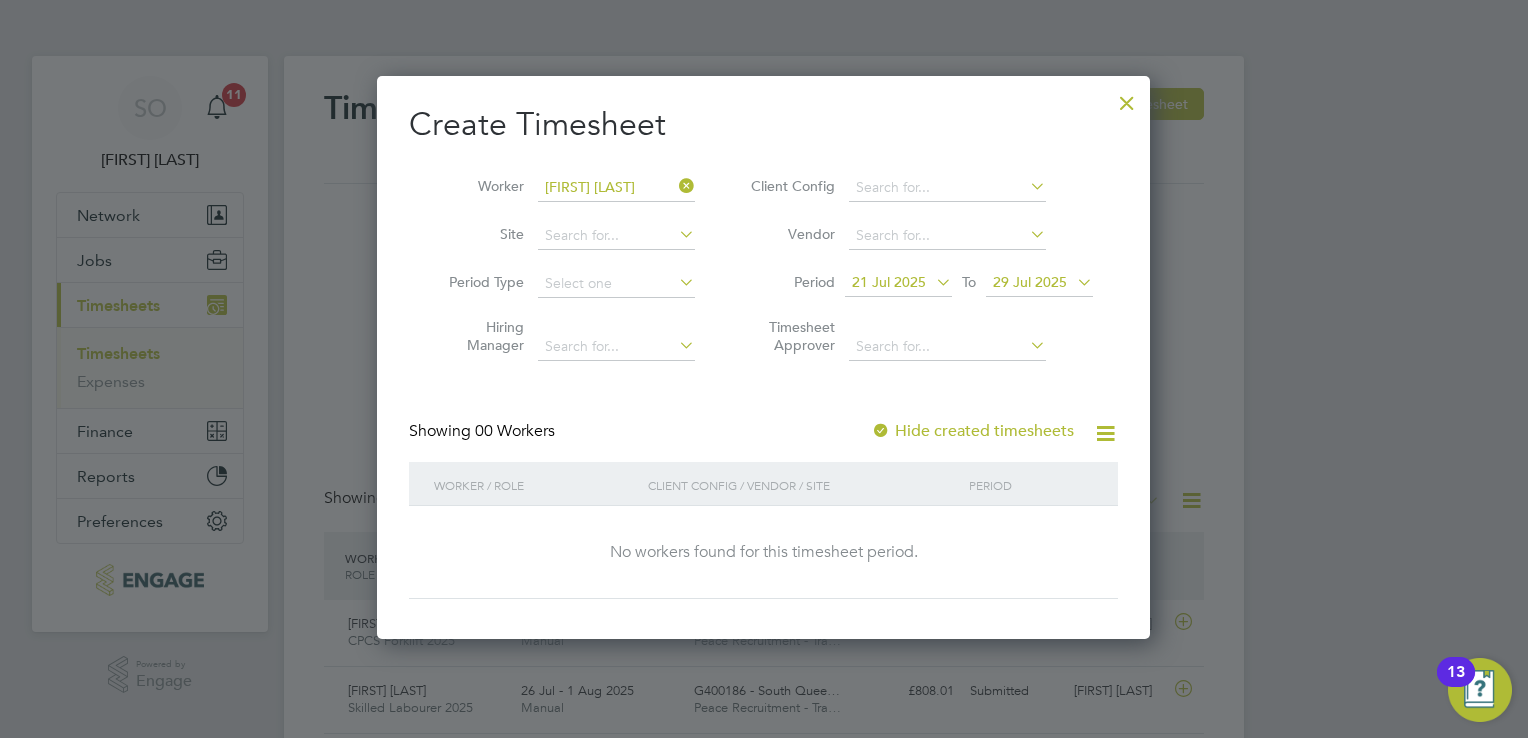 click on "29 Jul 2025" at bounding box center [1030, 282] 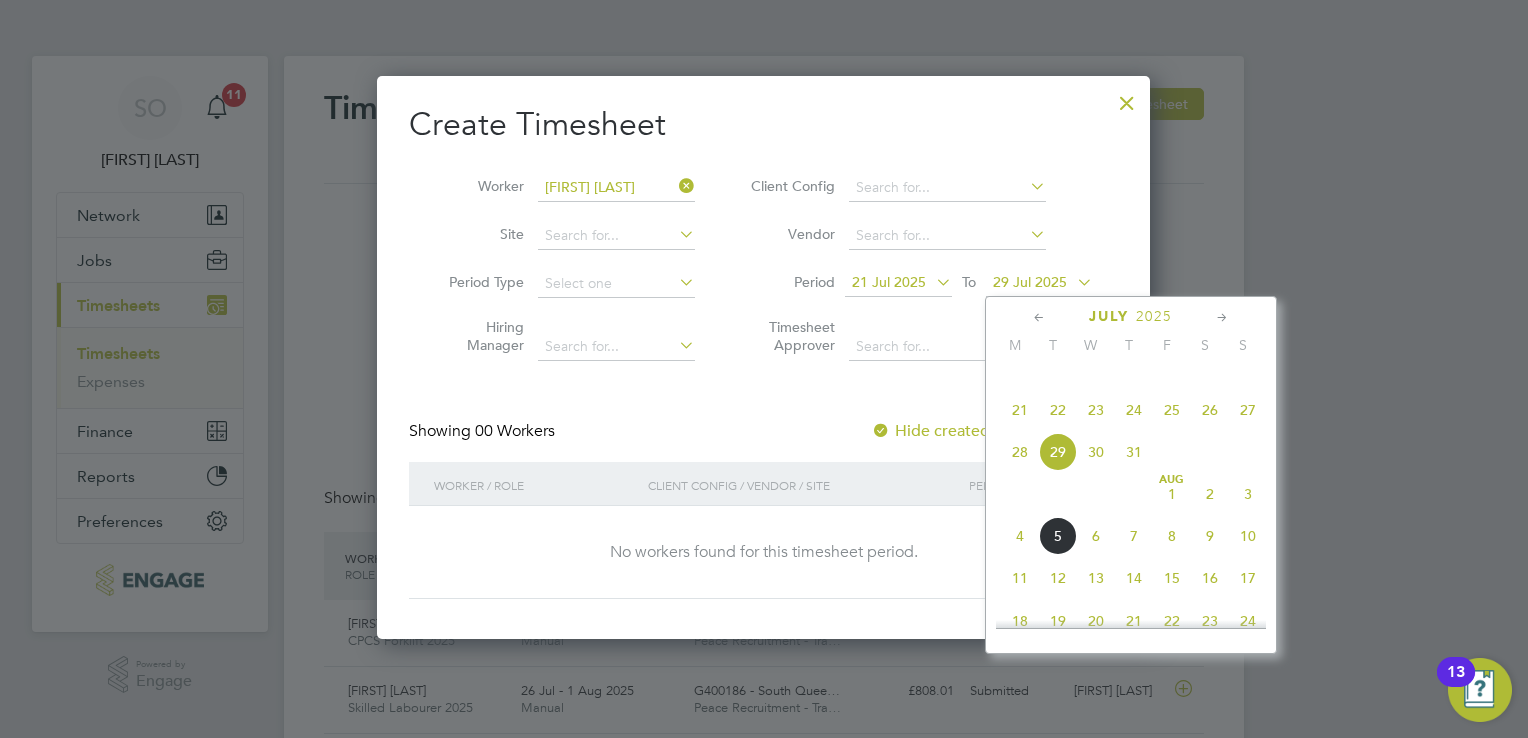 click on "21 Jul 2025" at bounding box center [889, 282] 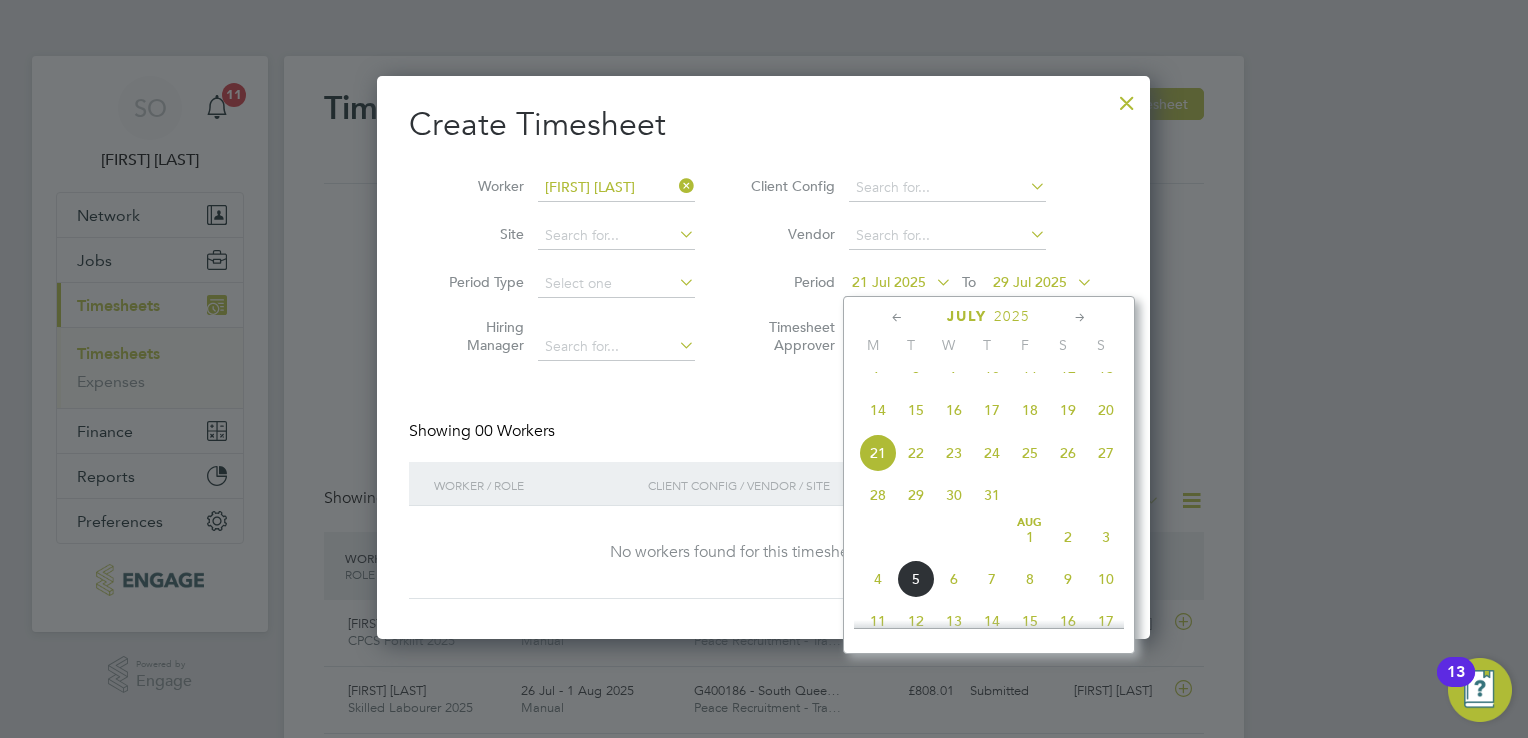 click on "28" 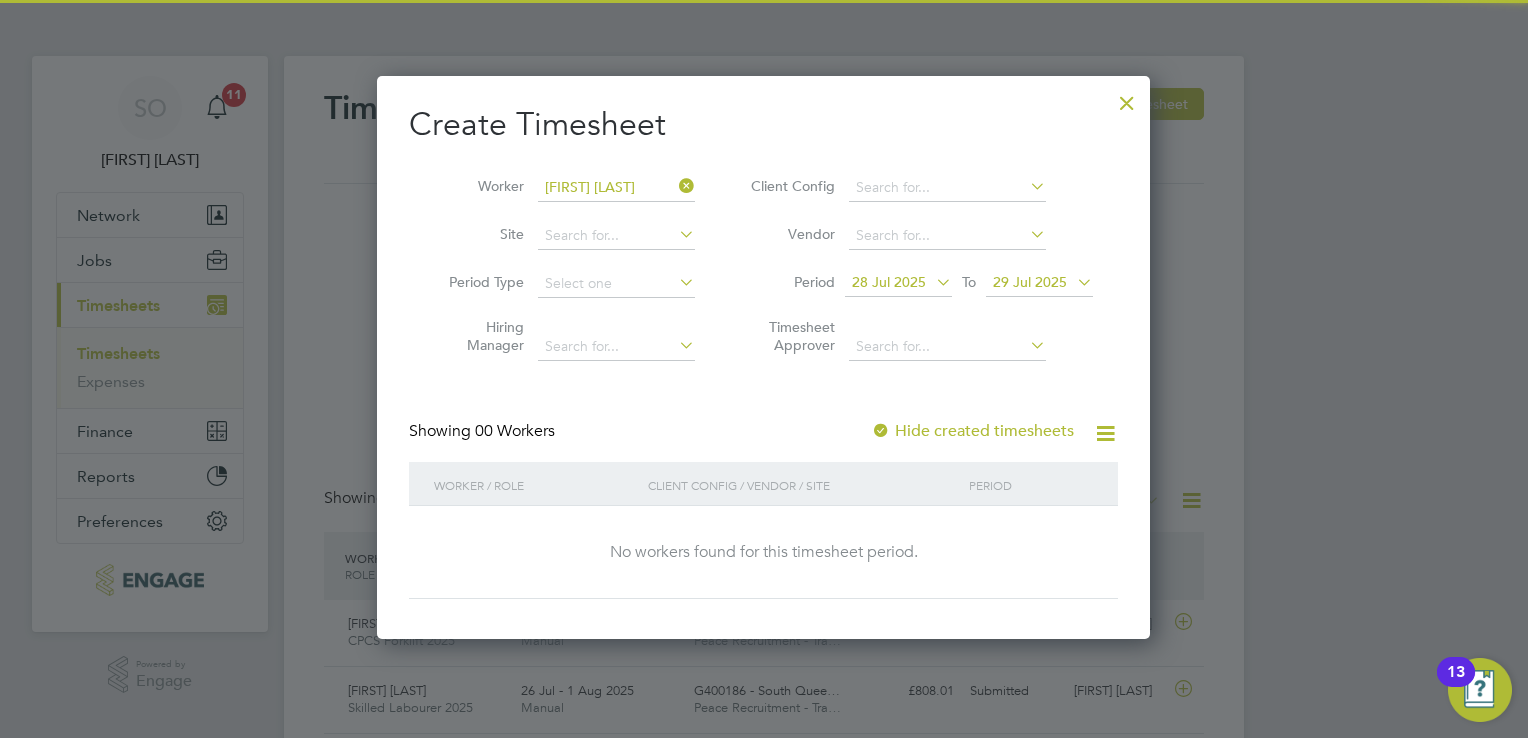 click on "29 Jul 2025" at bounding box center [1039, 283] 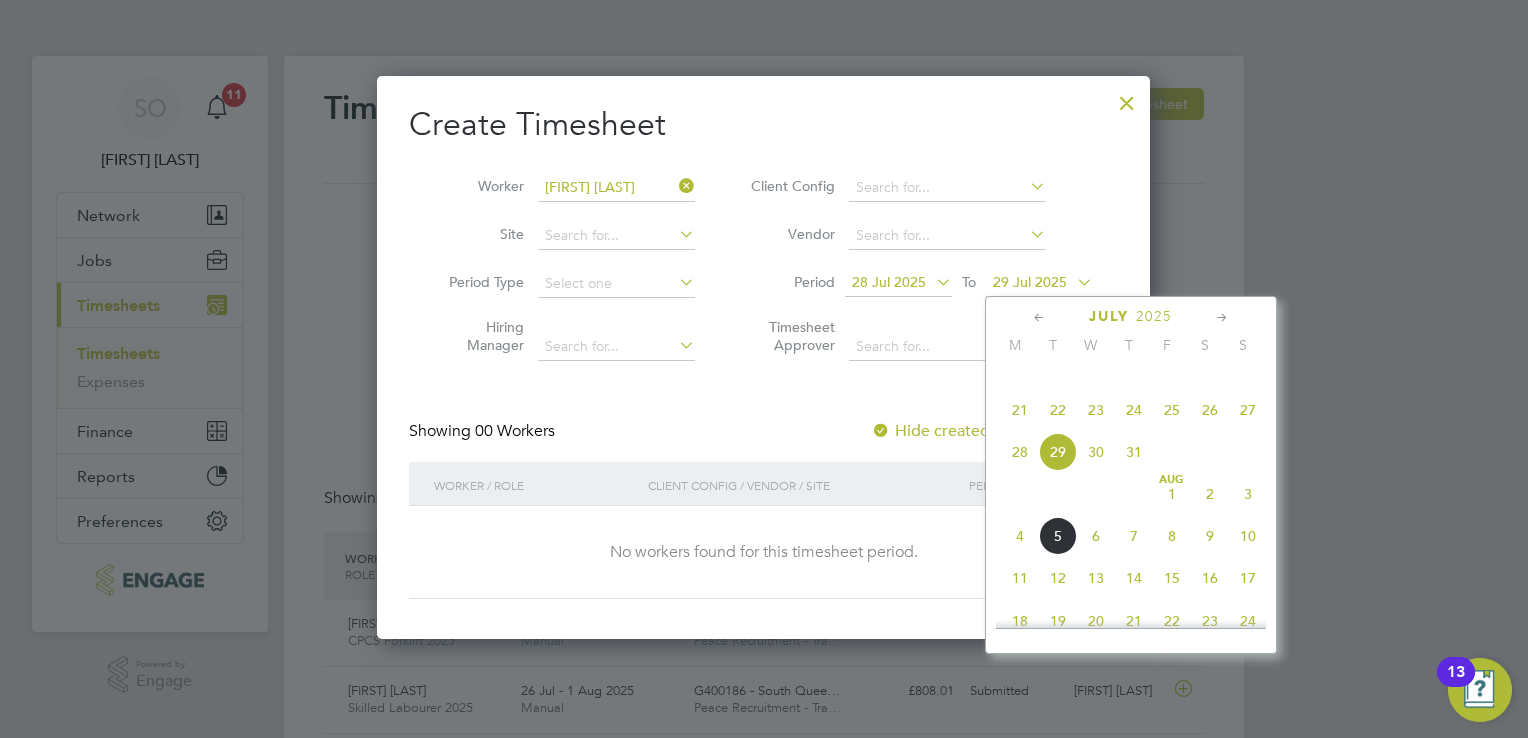 click on "4" 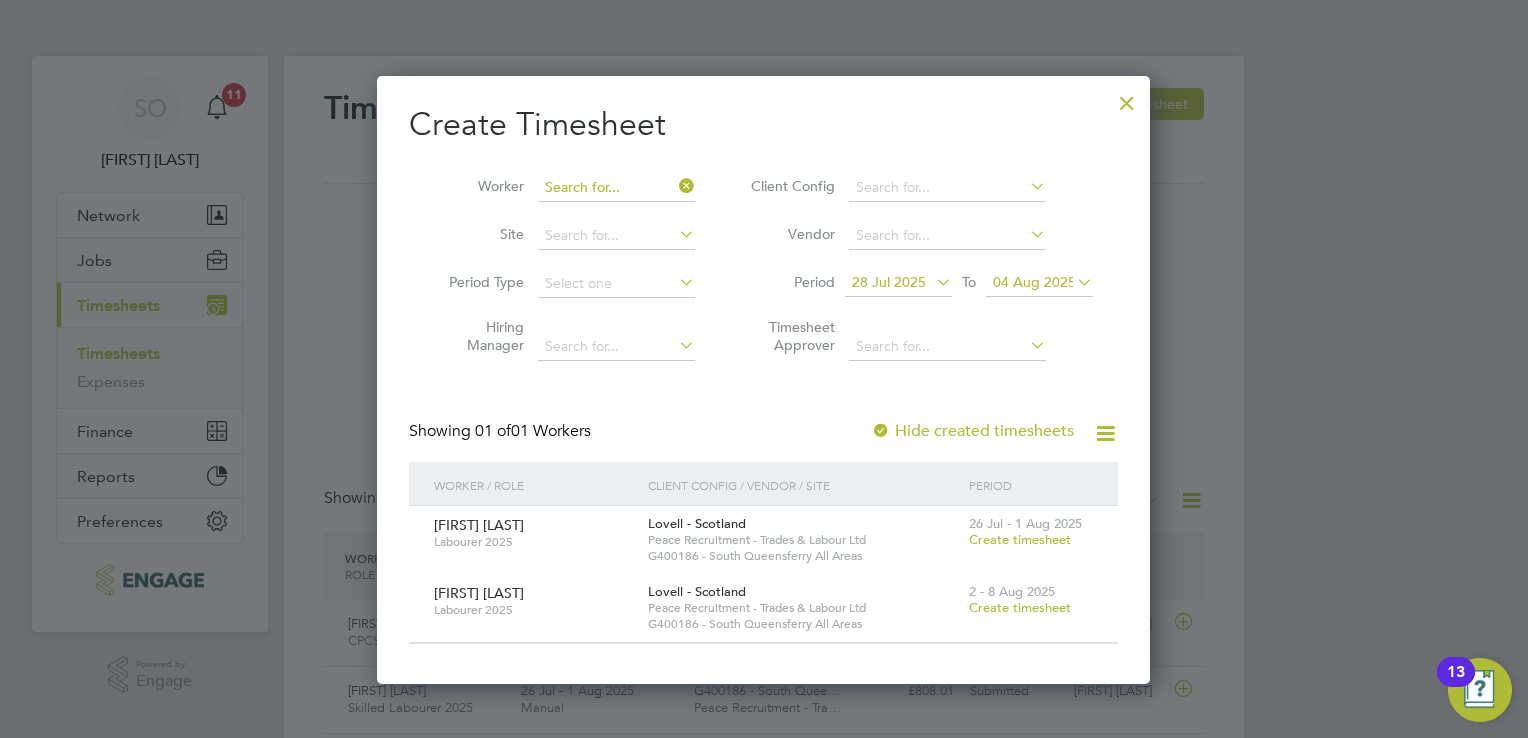 click at bounding box center (616, 188) 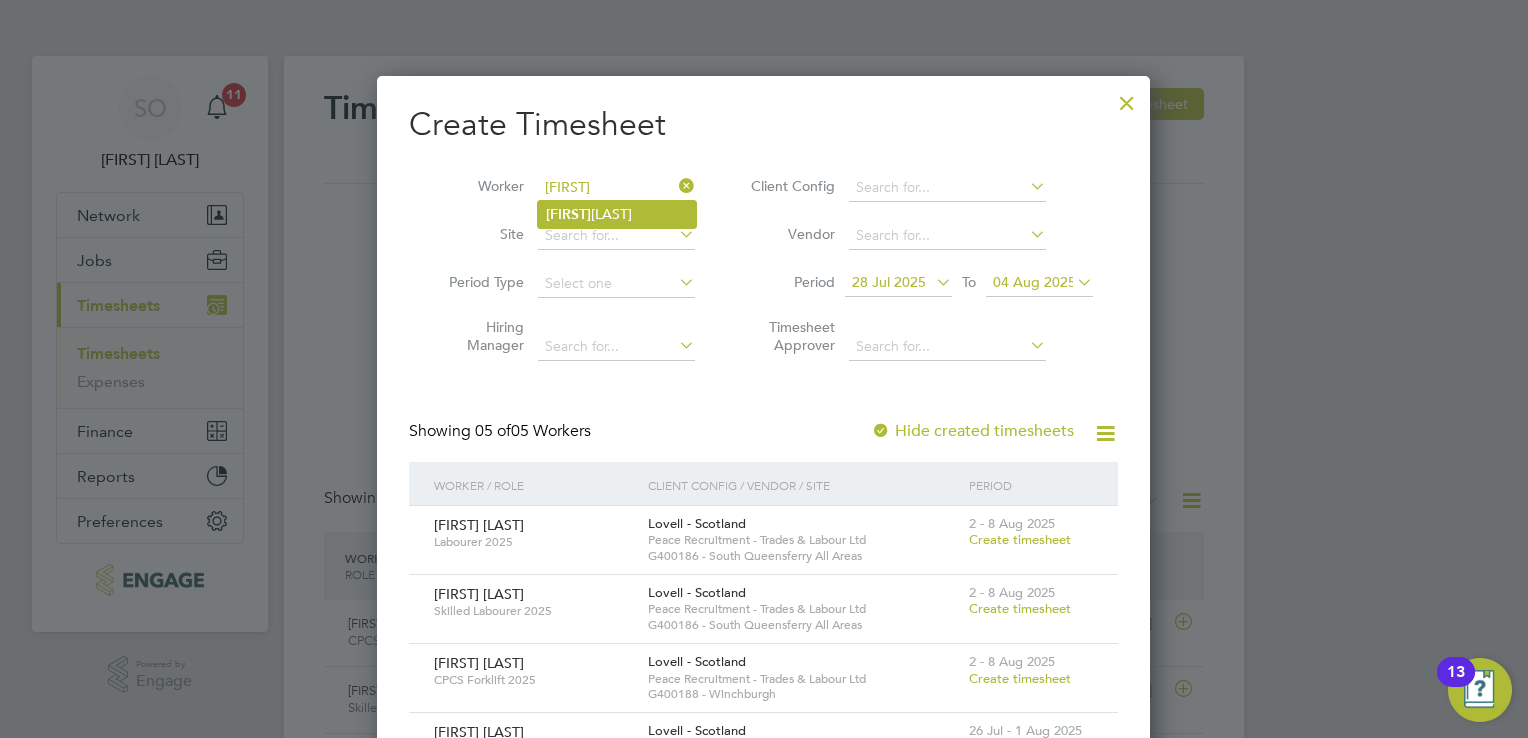 click on "Kris  Golder" 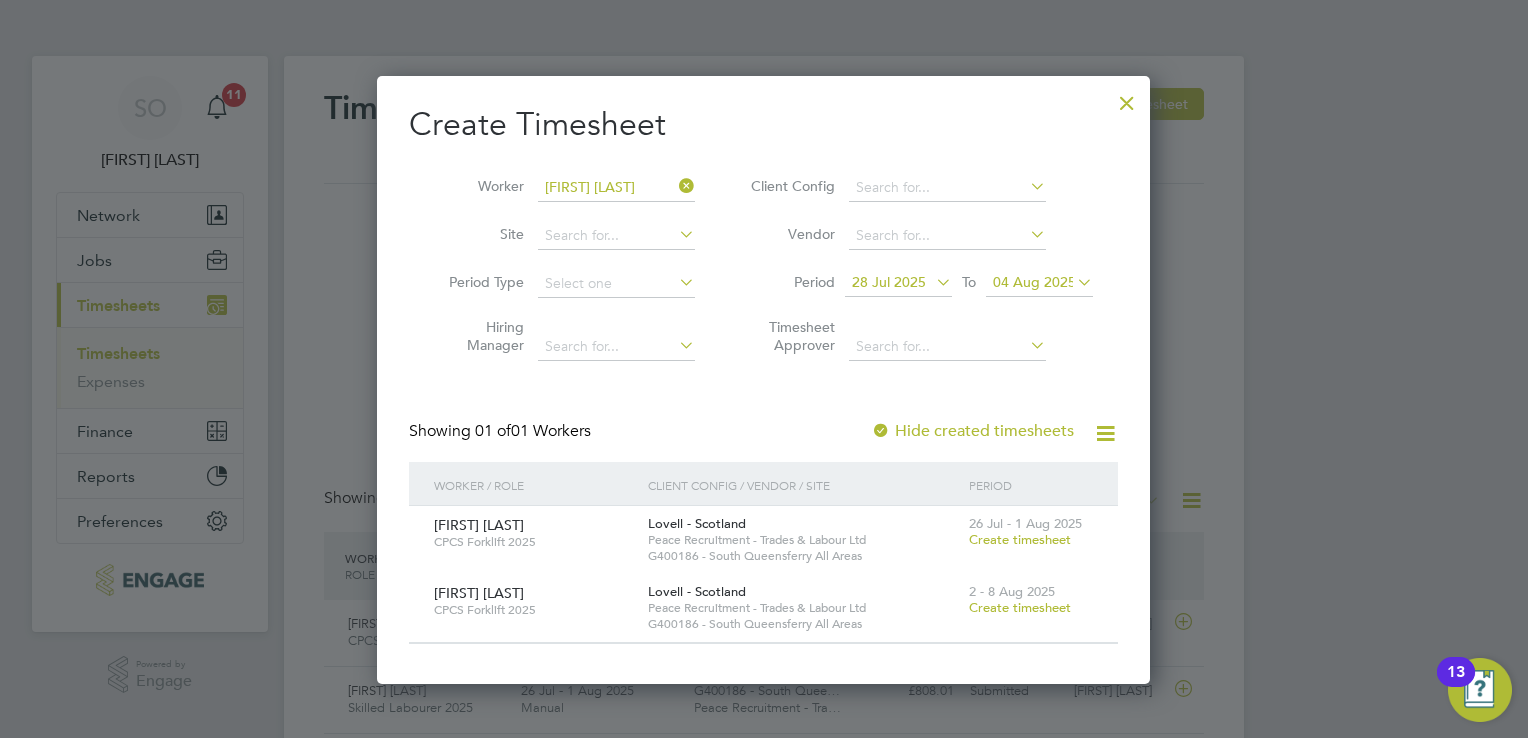 click on "Create timesheet" at bounding box center [1020, 539] 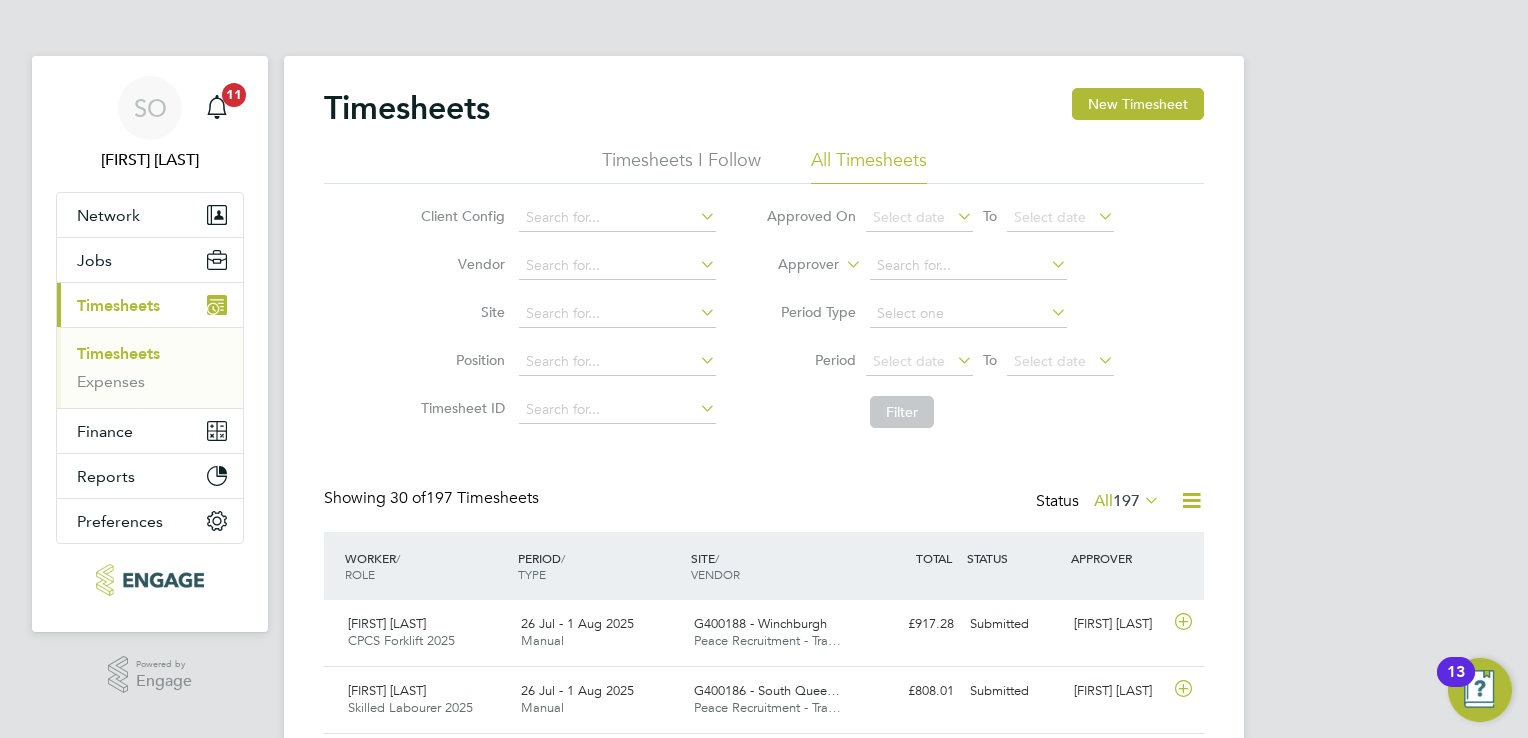 scroll, scrollTop: 9, scrollLeft: 10, axis: both 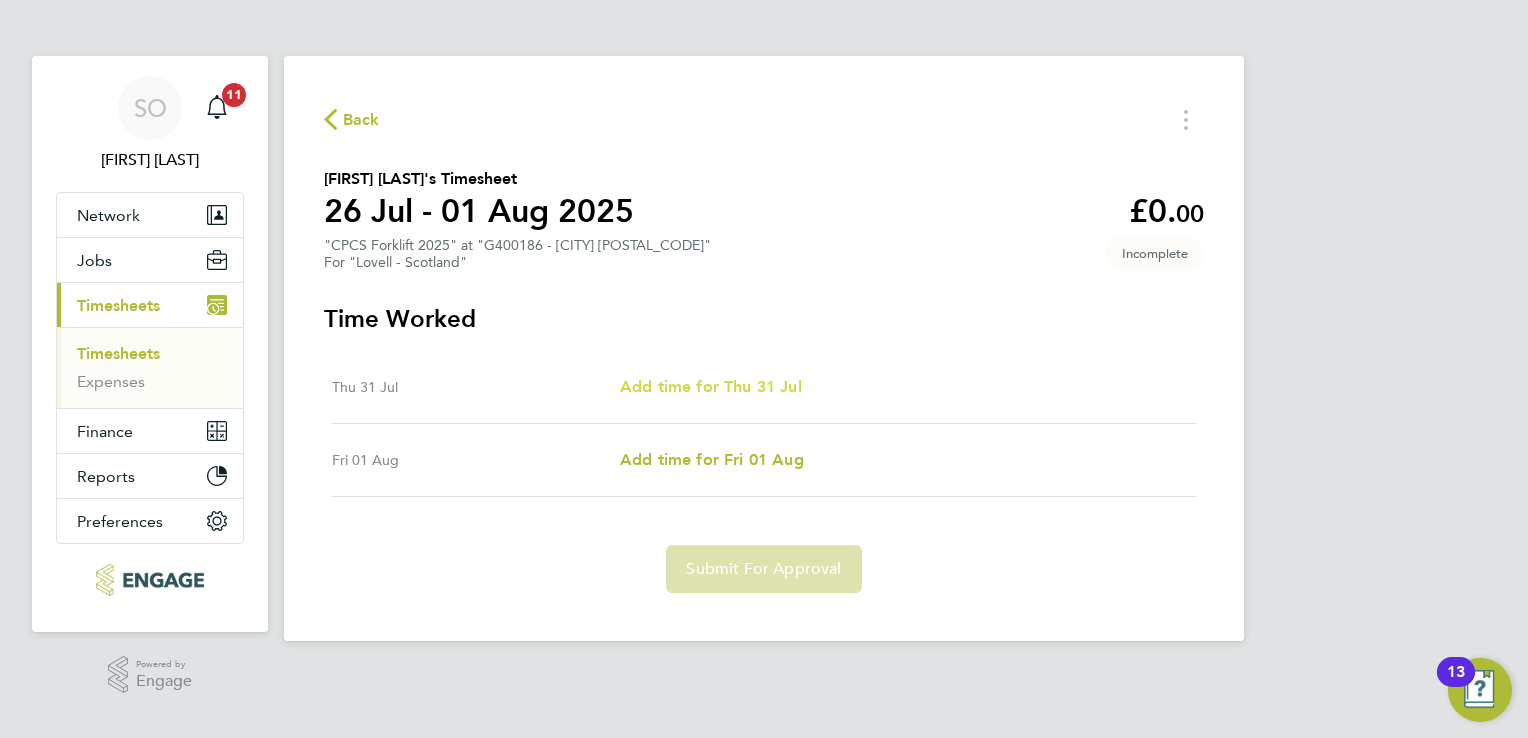 click on "Add time for Thu 31 Jul" at bounding box center [711, 386] 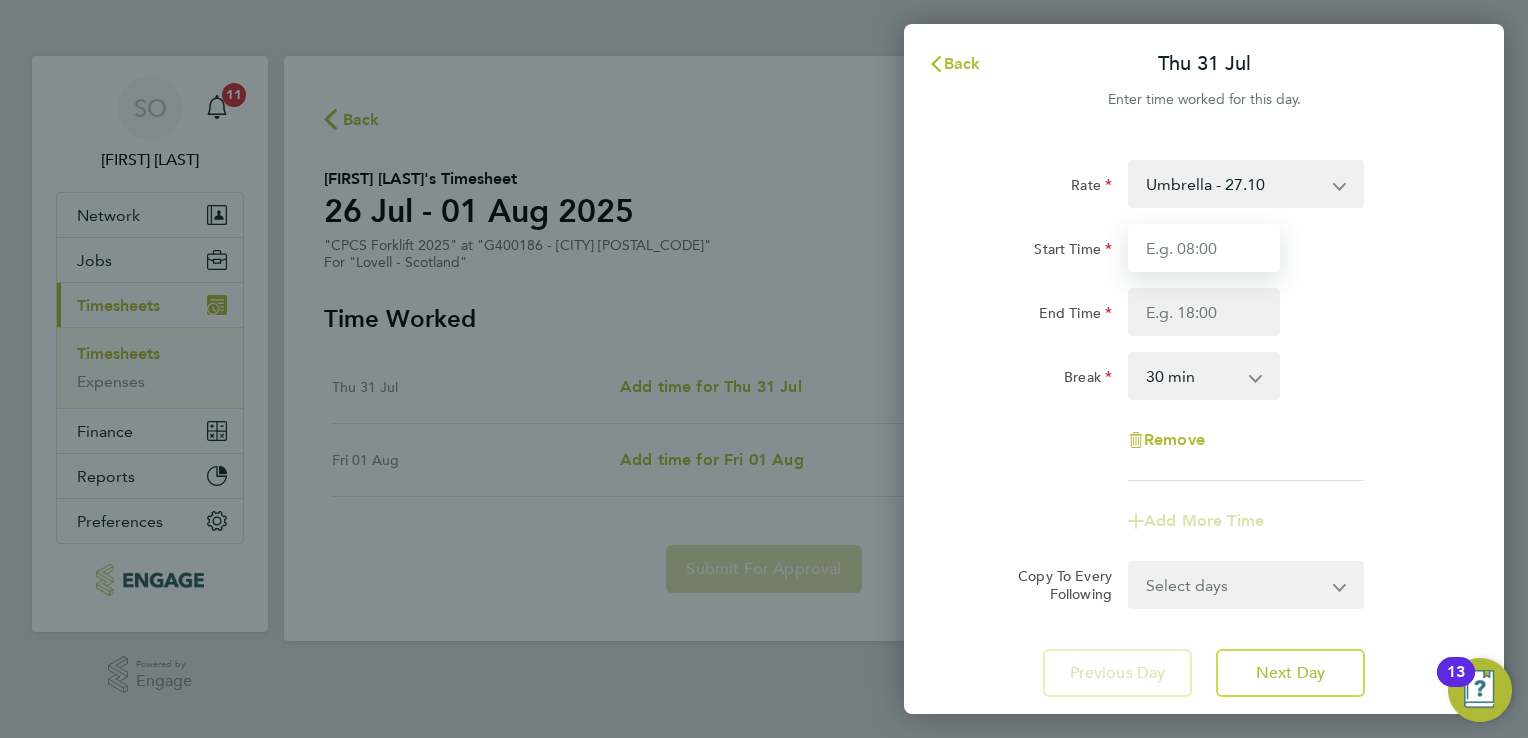click on "Start Time" at bounding box center (1204, 248) 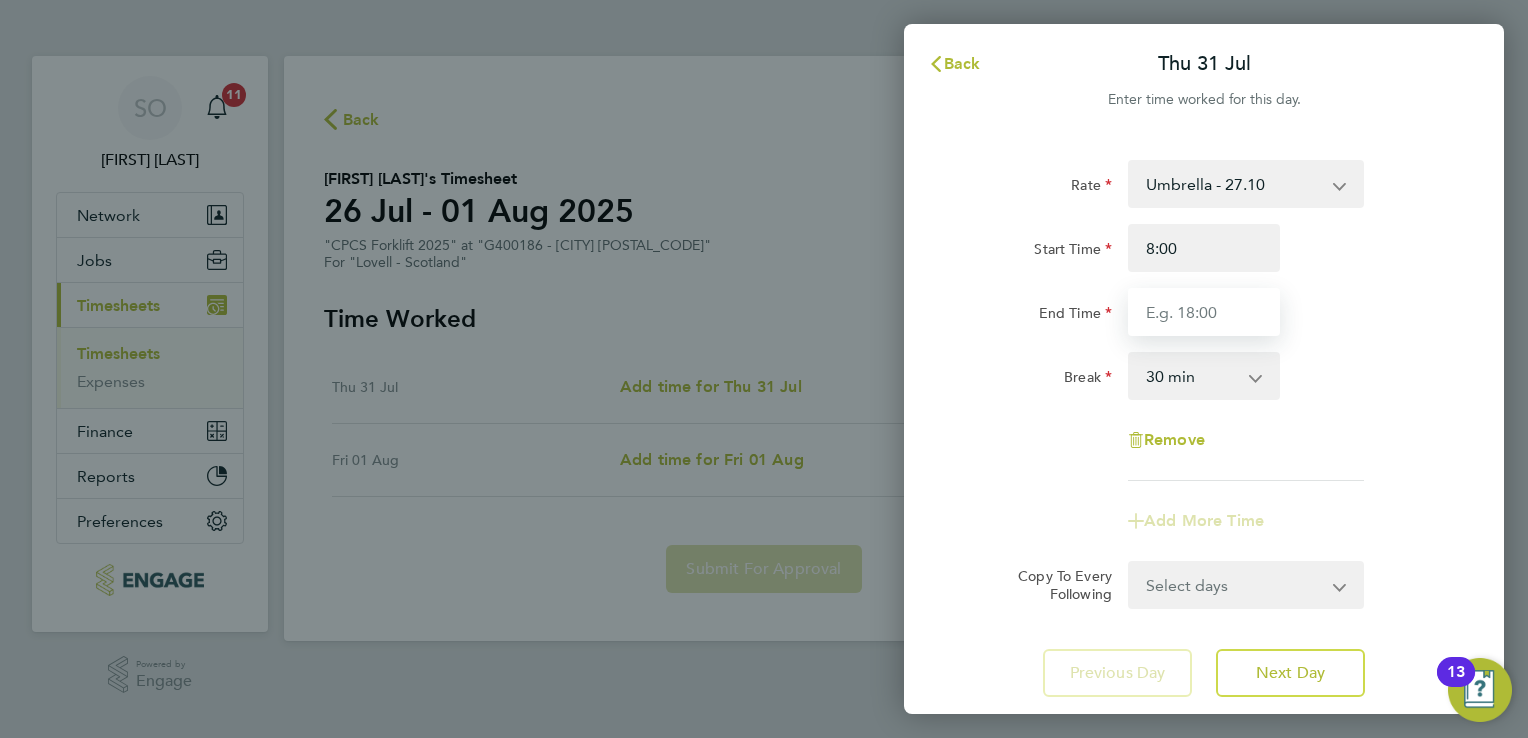 type on "08:00" 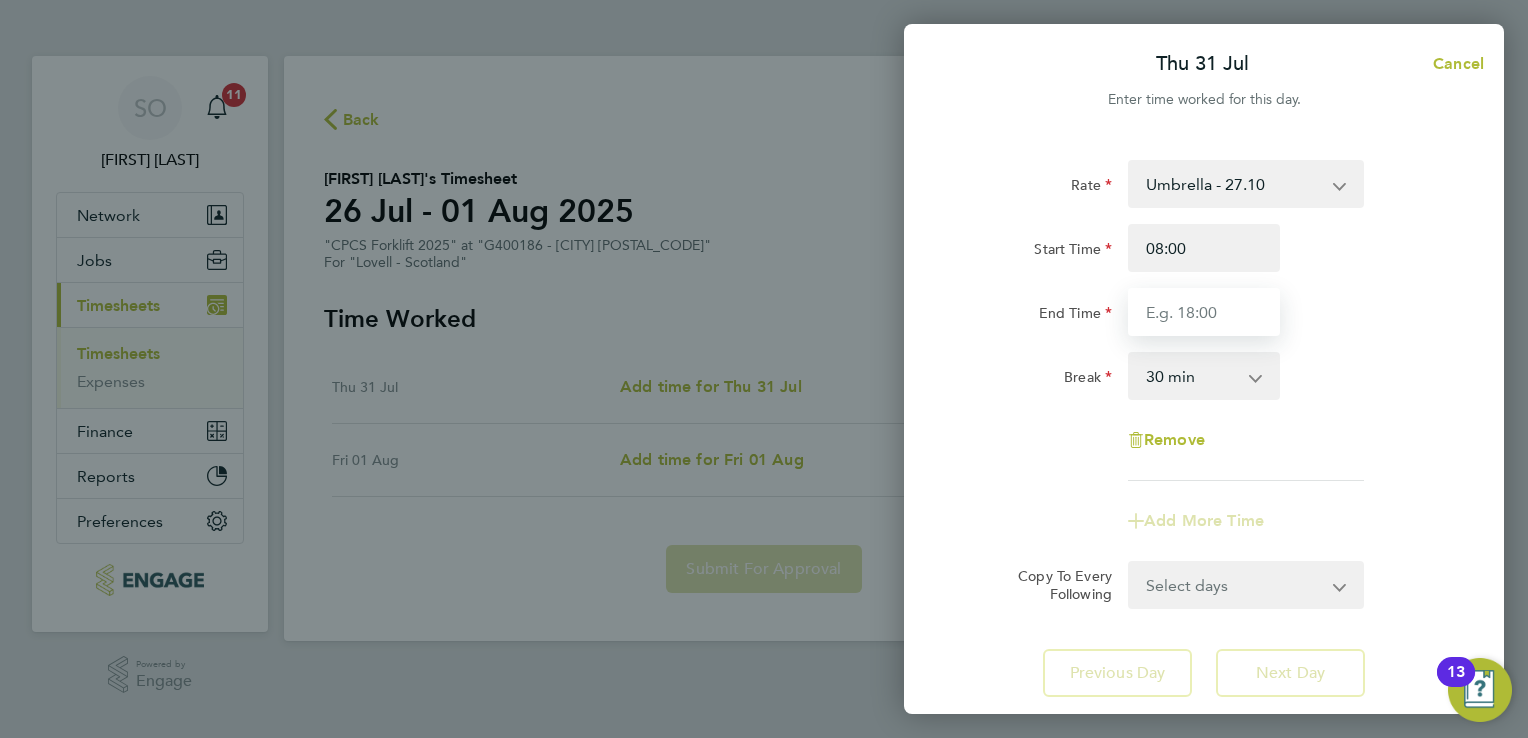 click on "End Time" at bounding box center (1204, 312) 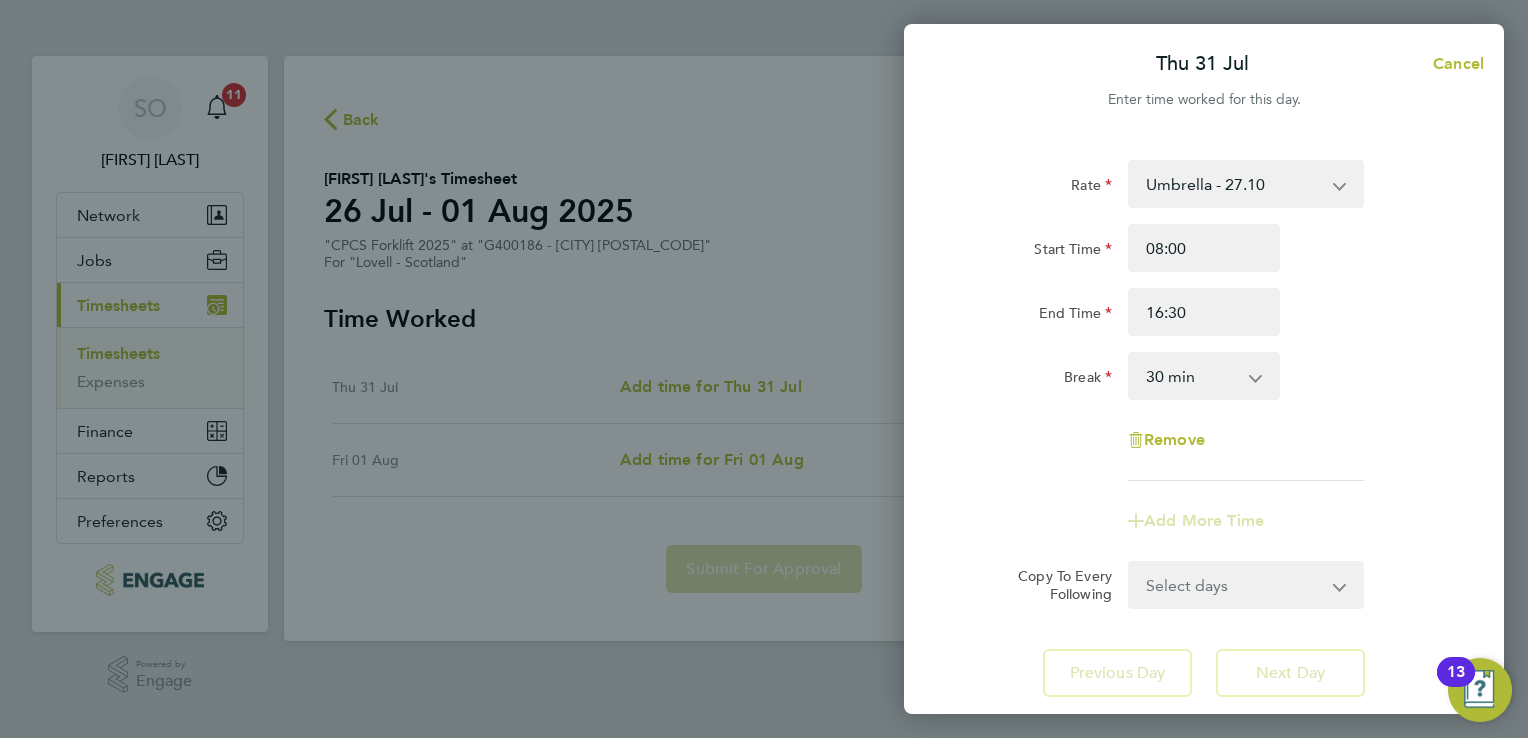 click on "Rate  Umbrella - 27.10   Overtime - 33.98
Start Time 08:00 End Time 16:30 Break  0 min   15 min   30 min   45 min   60 min   75 min   90 min
Remove
Add More Time  Copy To Every Following  Select days   Friday
Previous Day   Next Day" 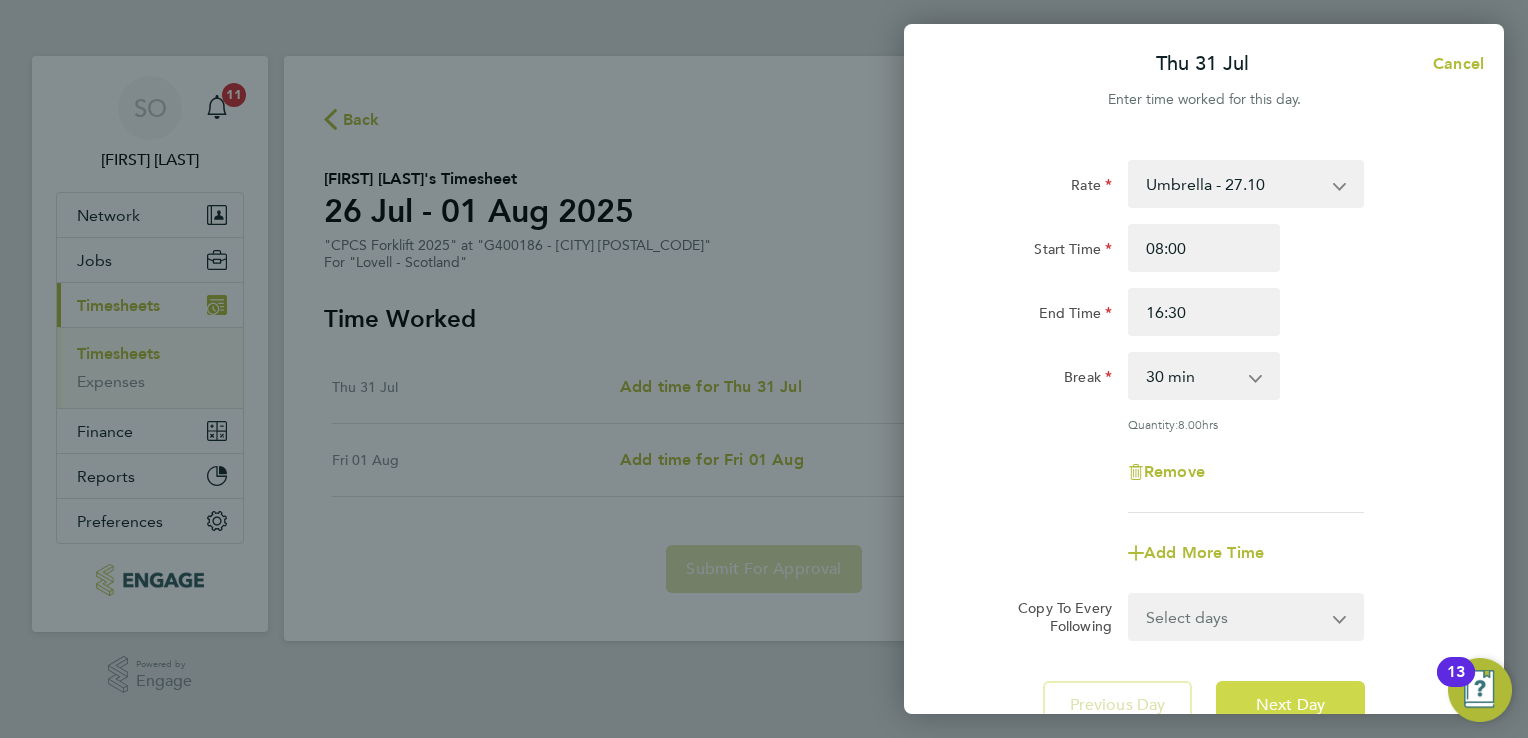 click on "Next Day" 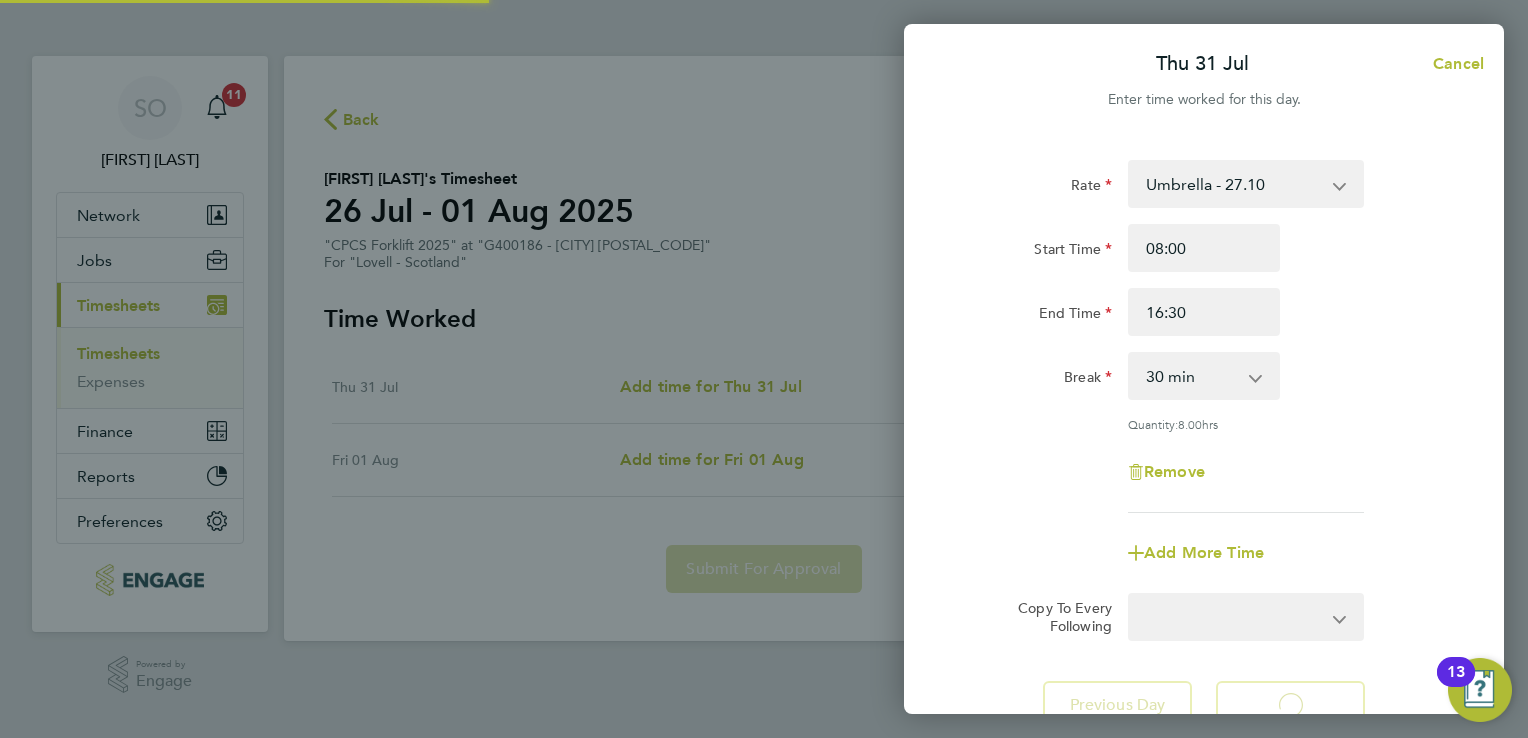 select on "30" 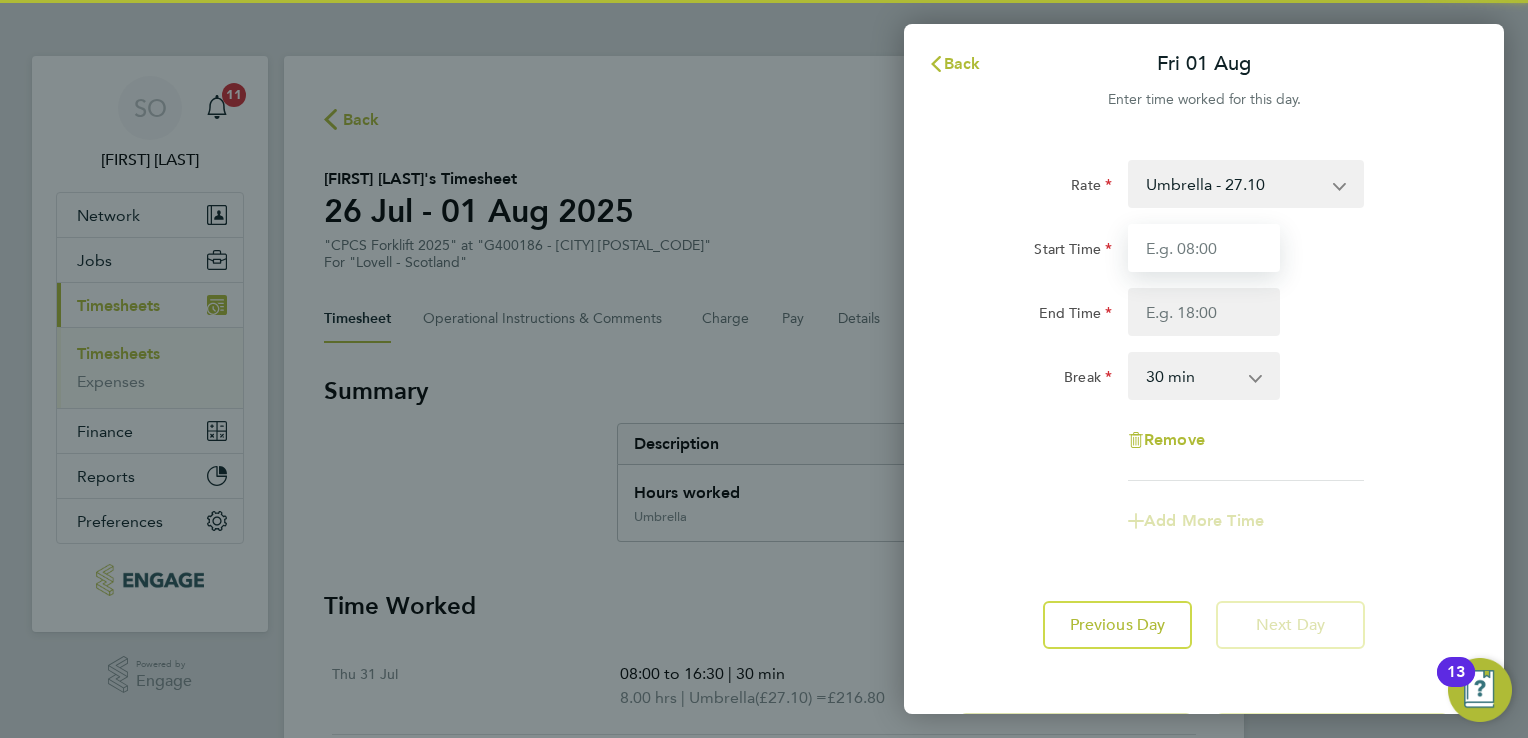 click on "Start Time" at bounding box center (1204, 248) 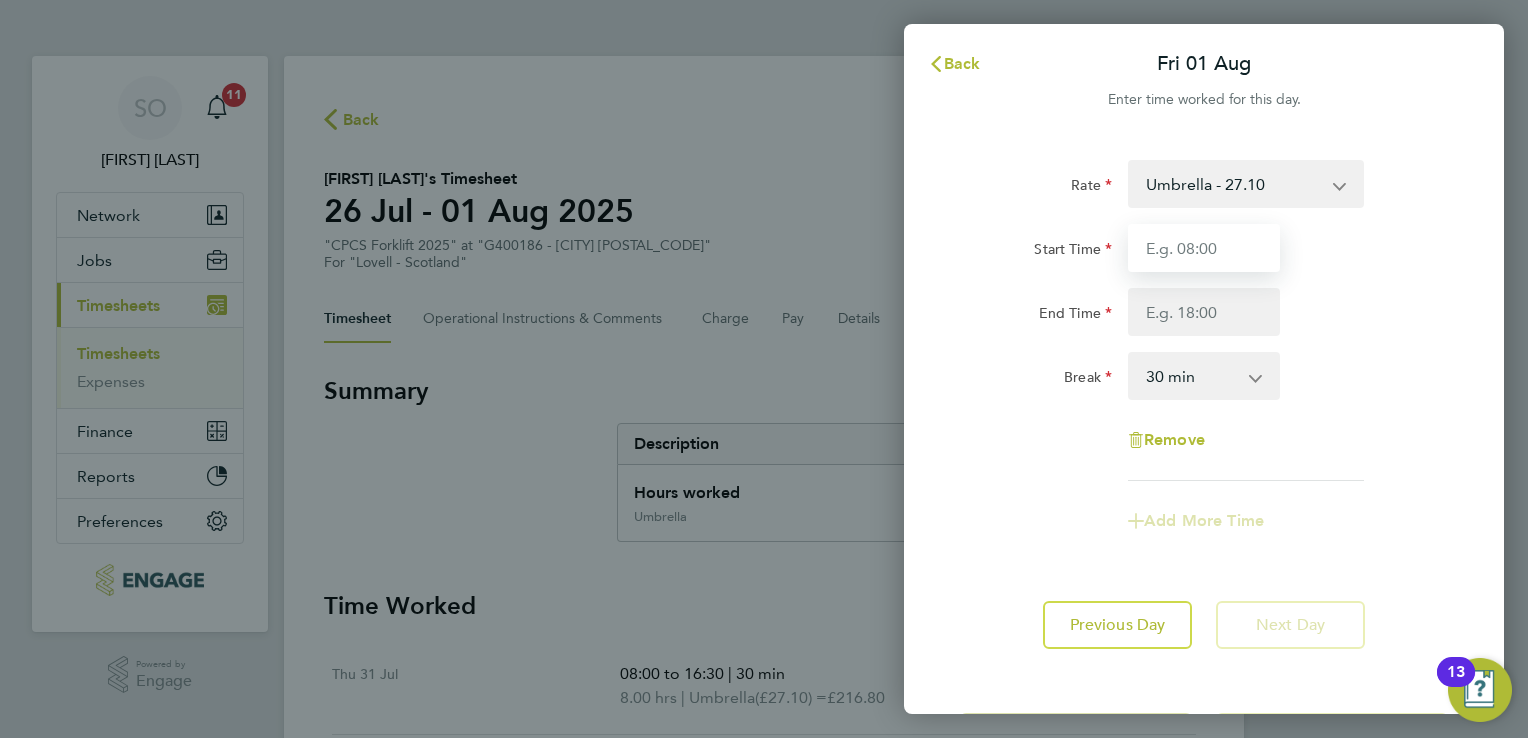 type on "08:00" 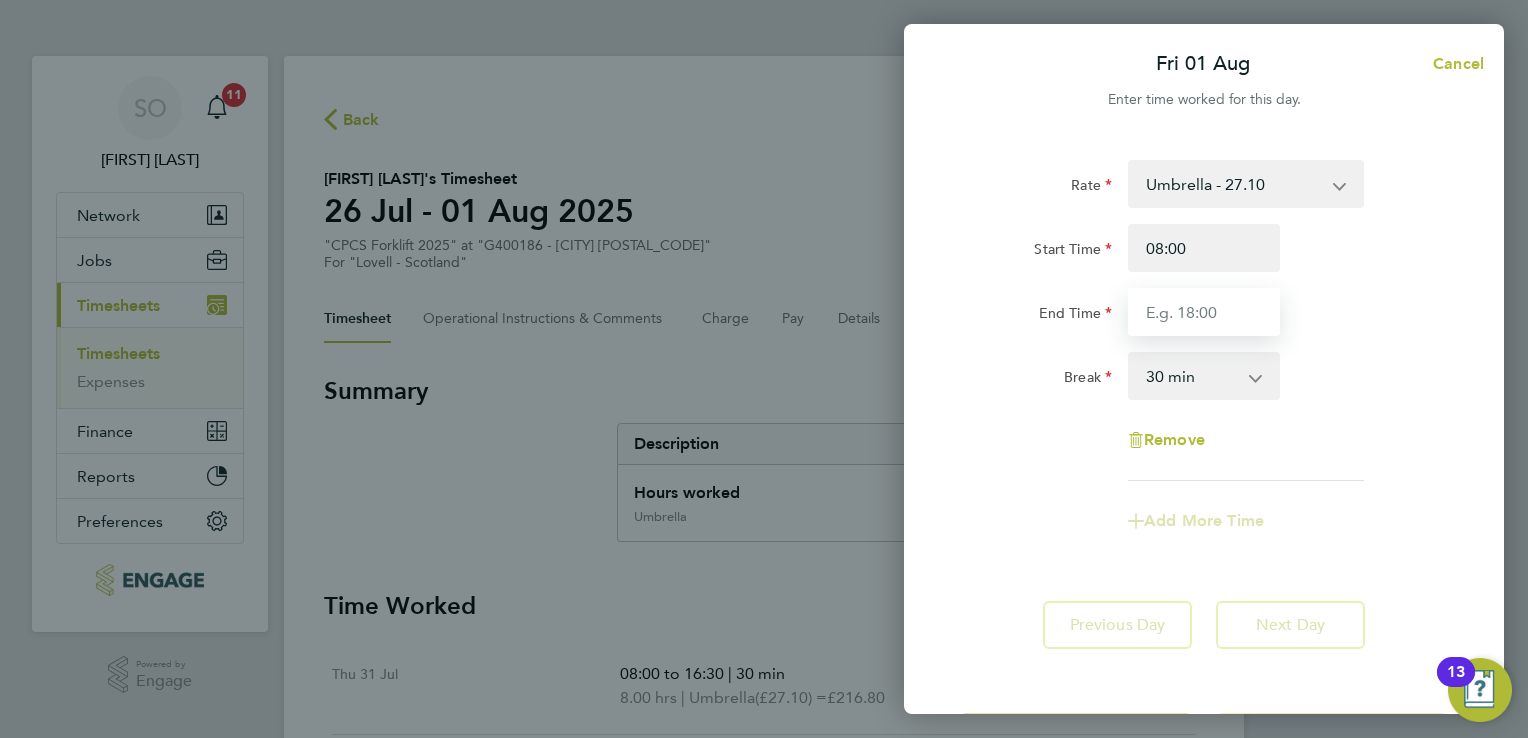click on "End Time" at bounding box center (1204, 312) 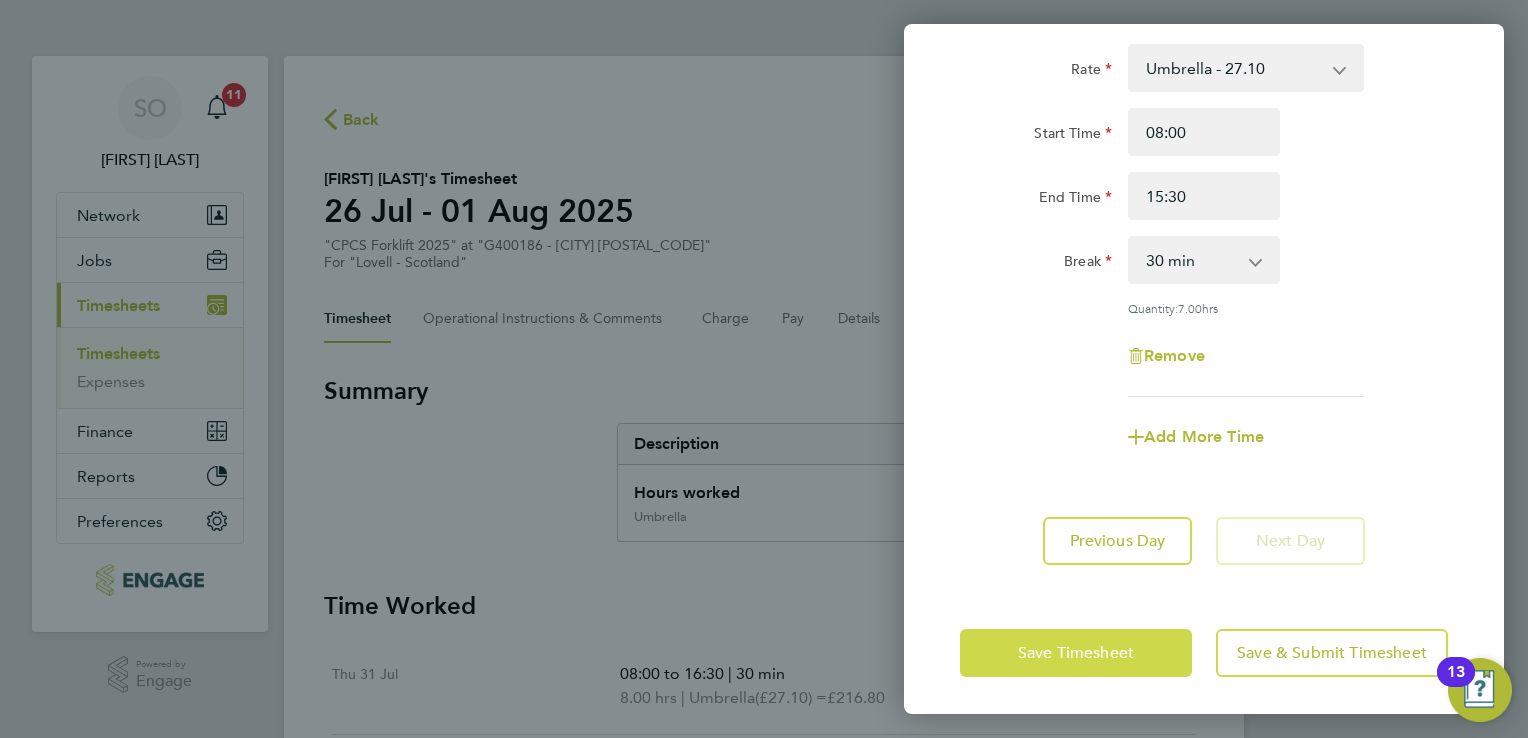click on "Save Timesheet" 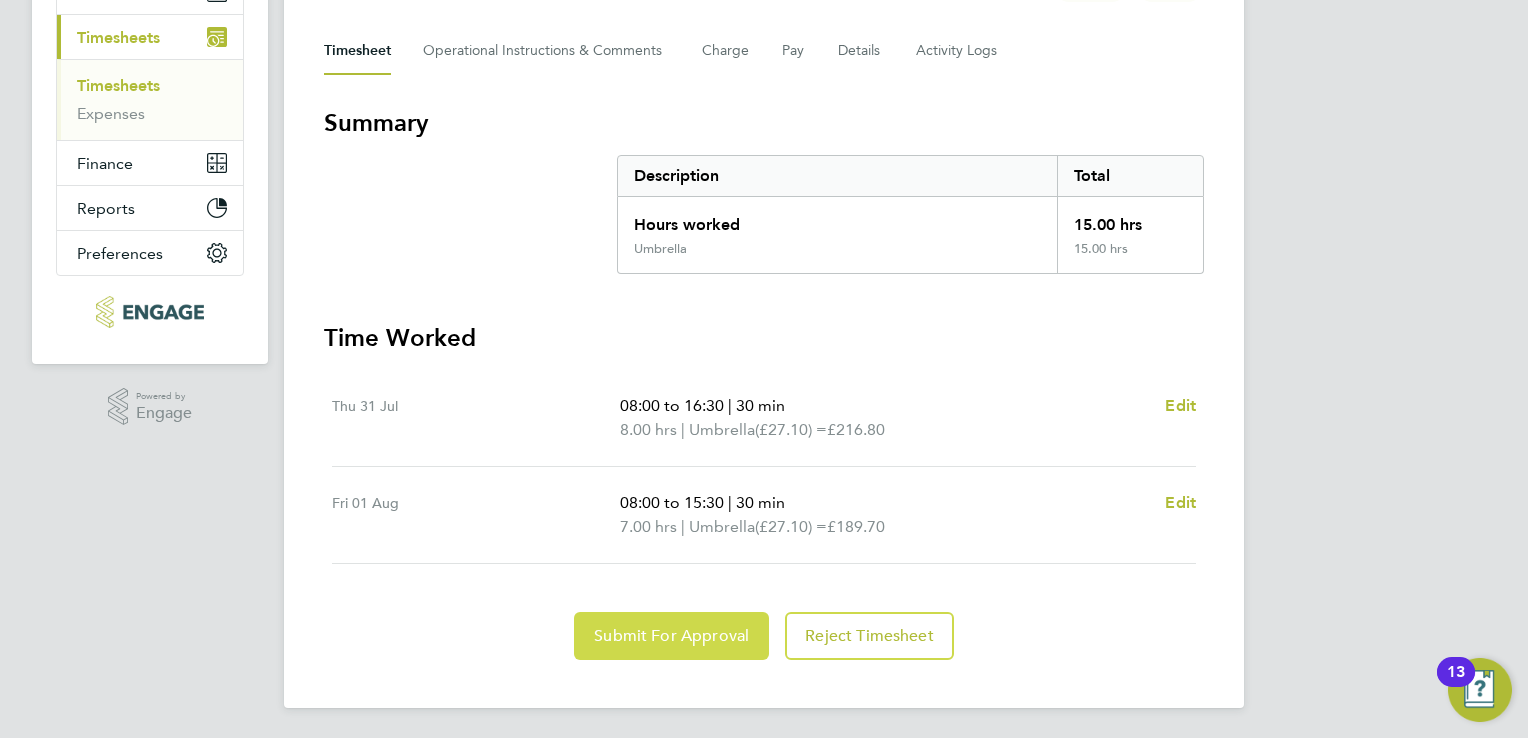 click on "Submit For Approval" 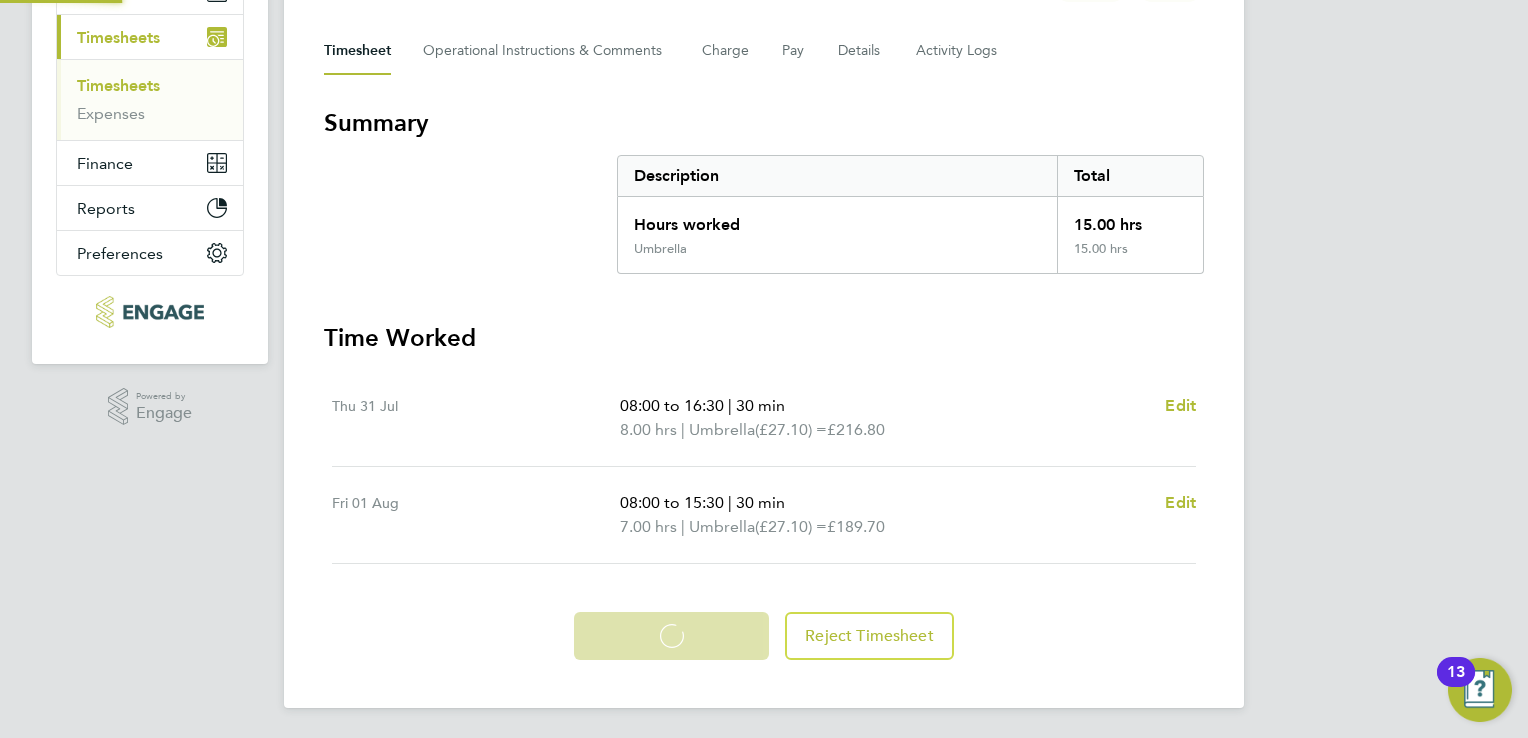 scroll, scrollTop: 267, scrollLeft: 0, axis: vertical 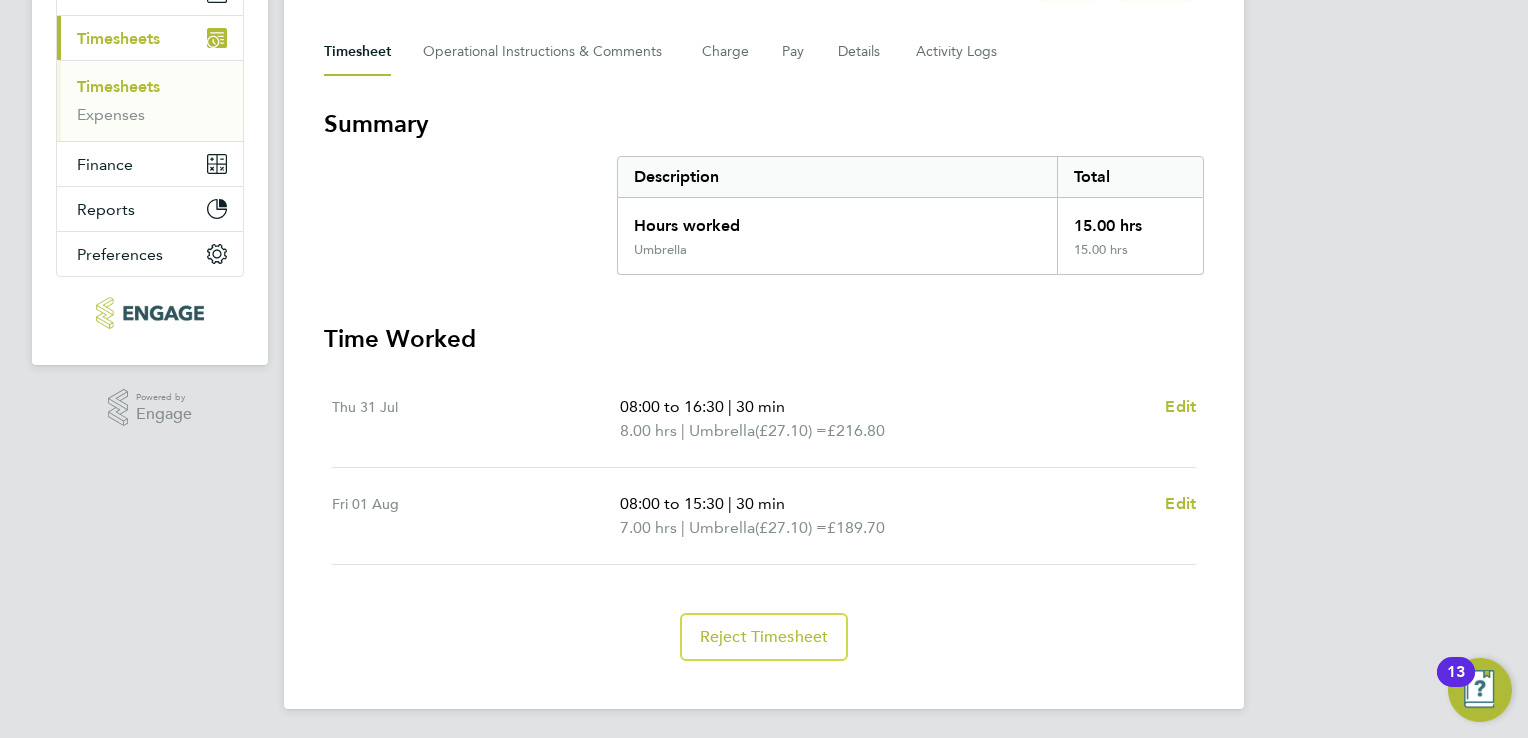 click on "Timesheets" at bounding box center (118, 86) 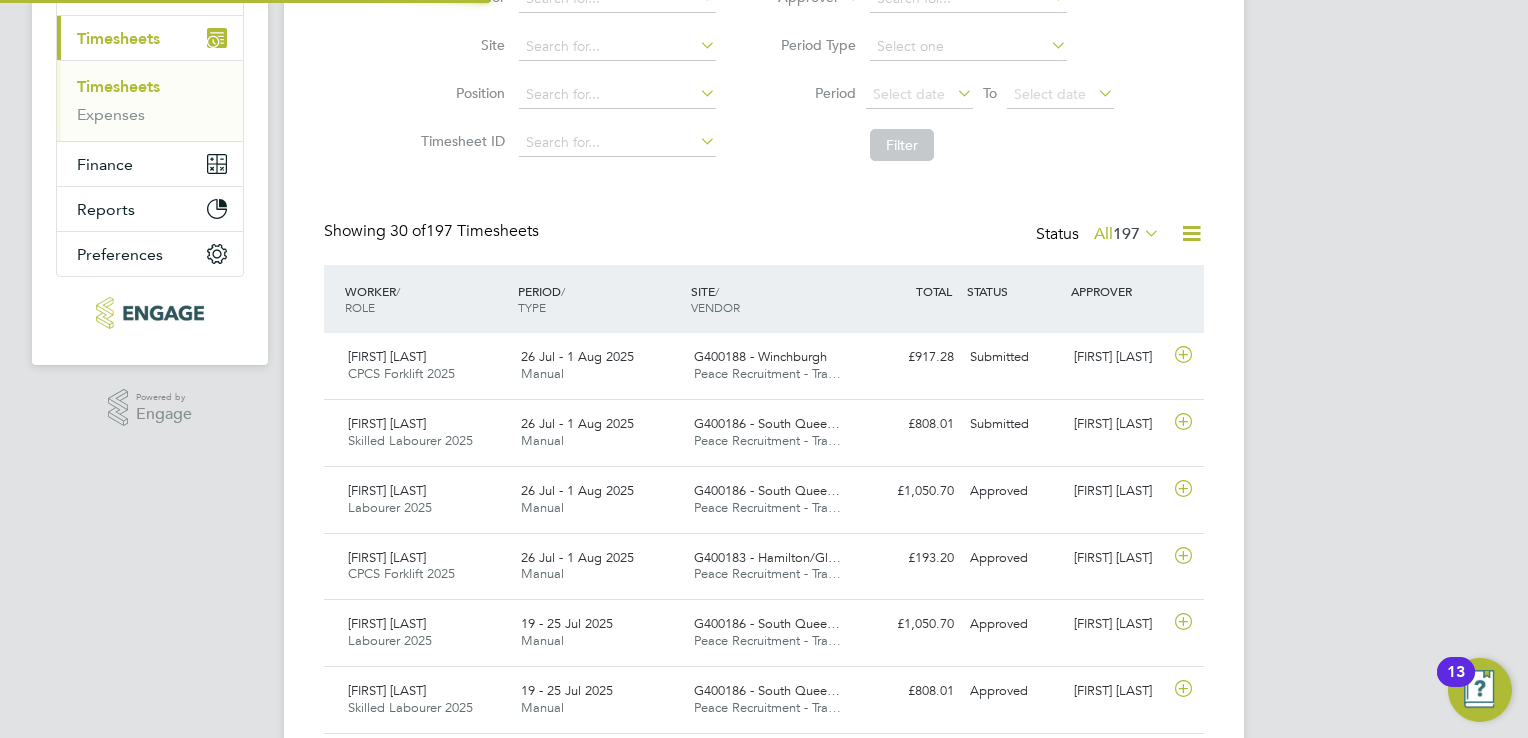 scroll, scrollTop: 0, scrollLeft: 0, axis: both 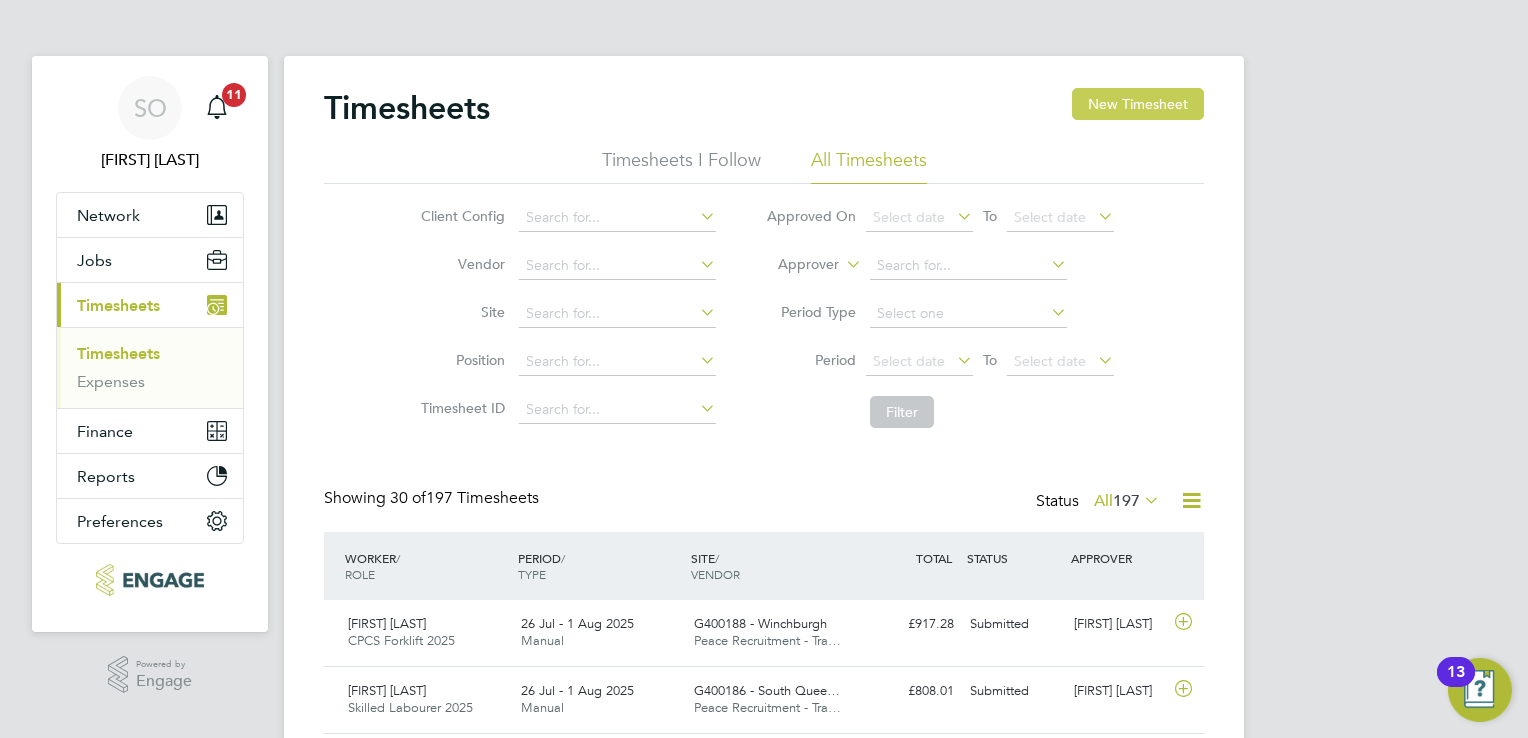 click on "New Timesheet" 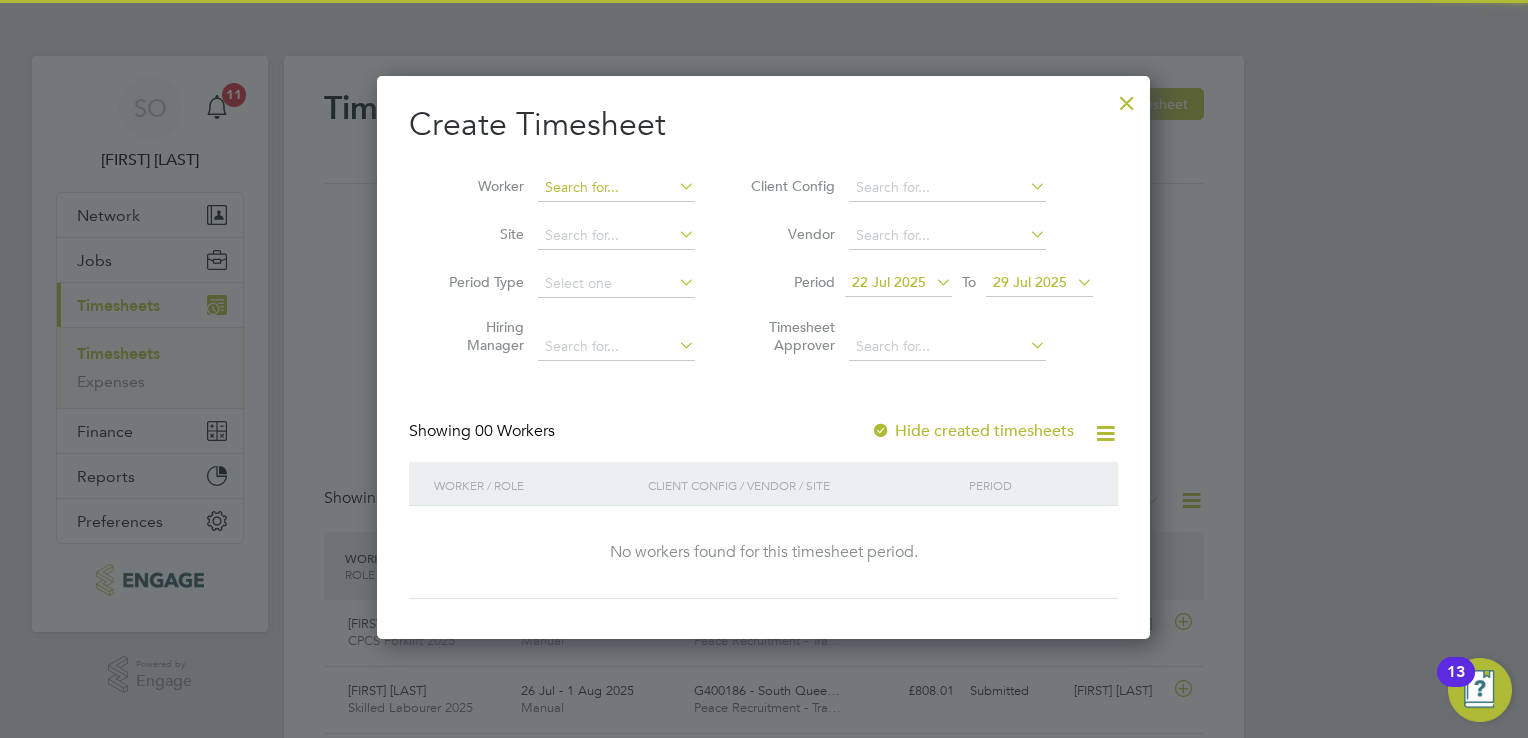 click at bounding box center (616, 188) 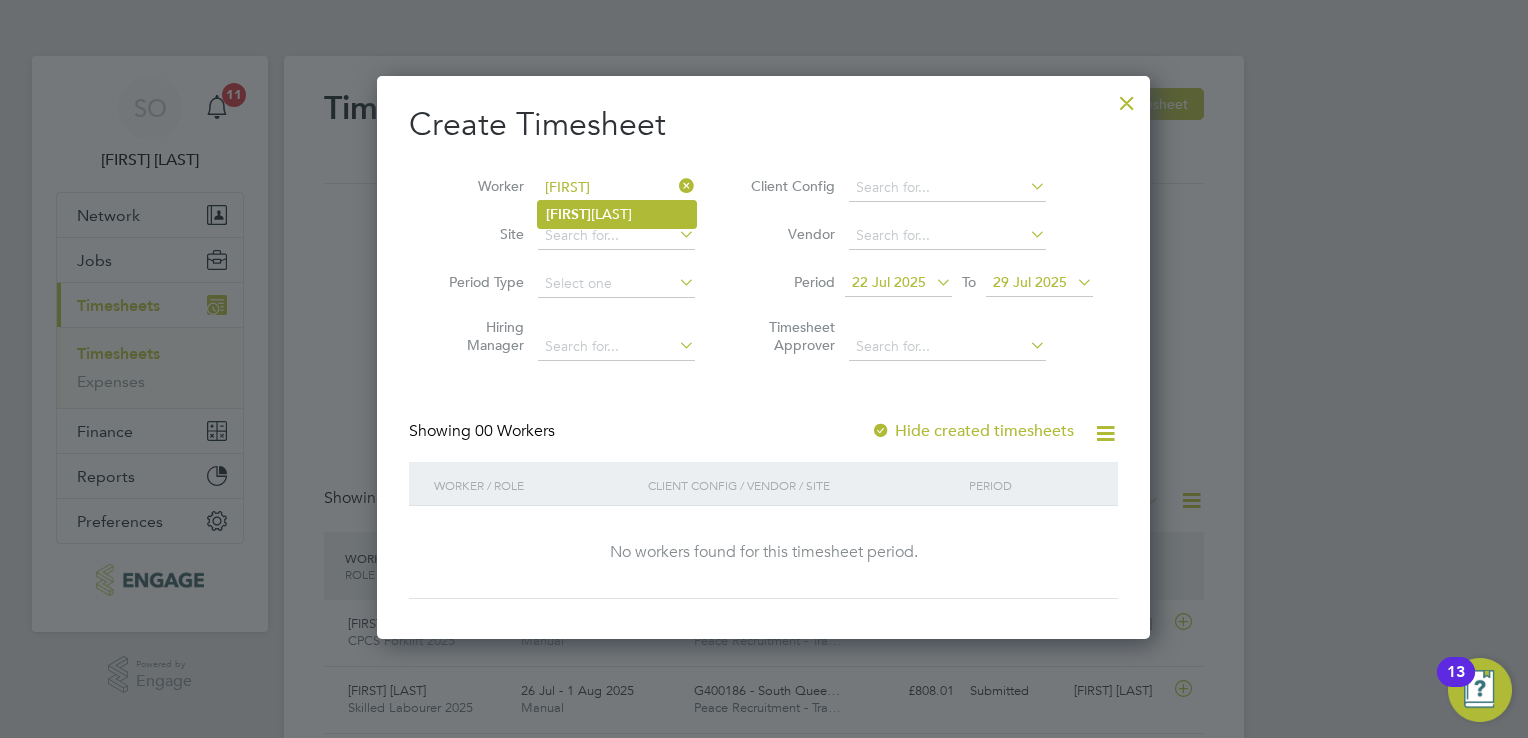 click on "Kris  Golder" 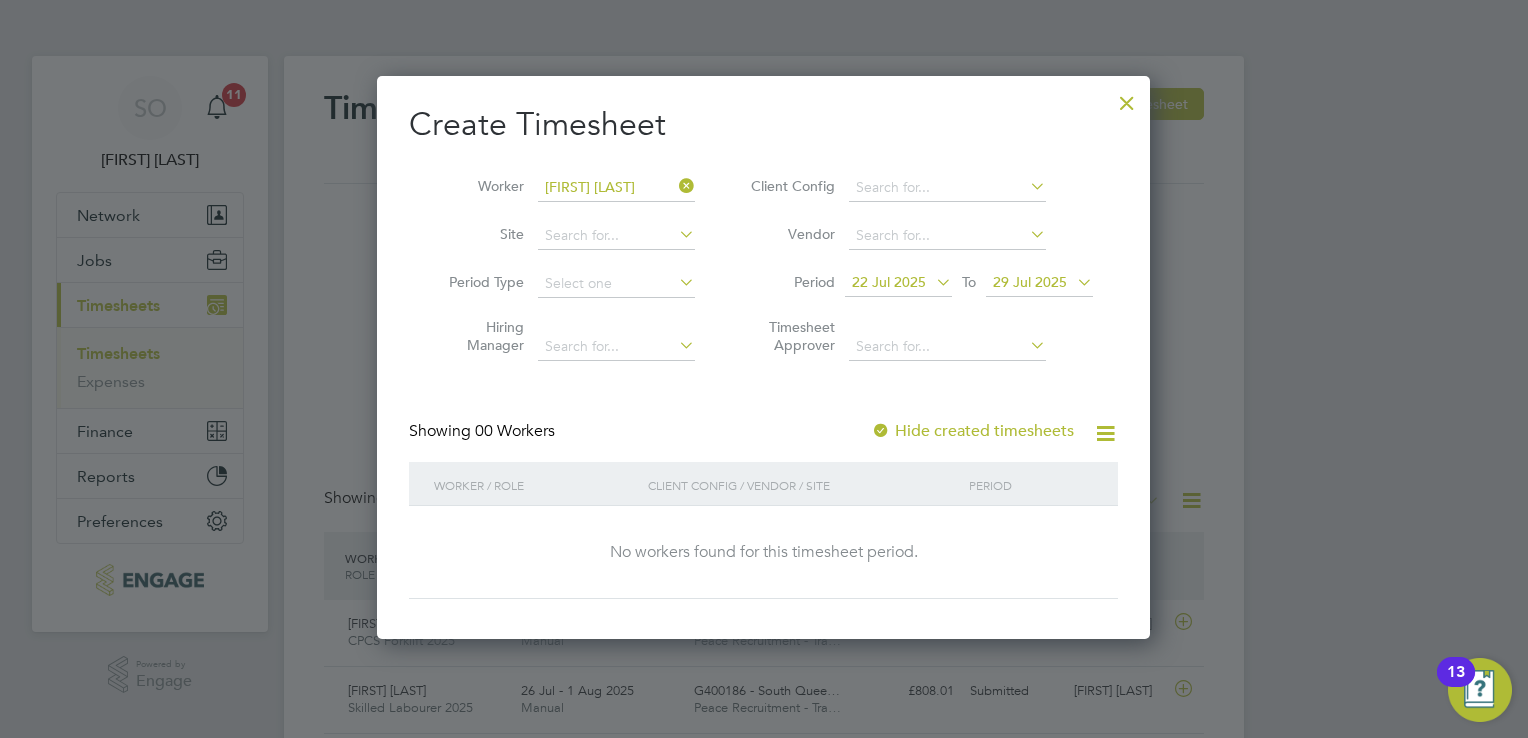 click at bounding box center (932, 282) 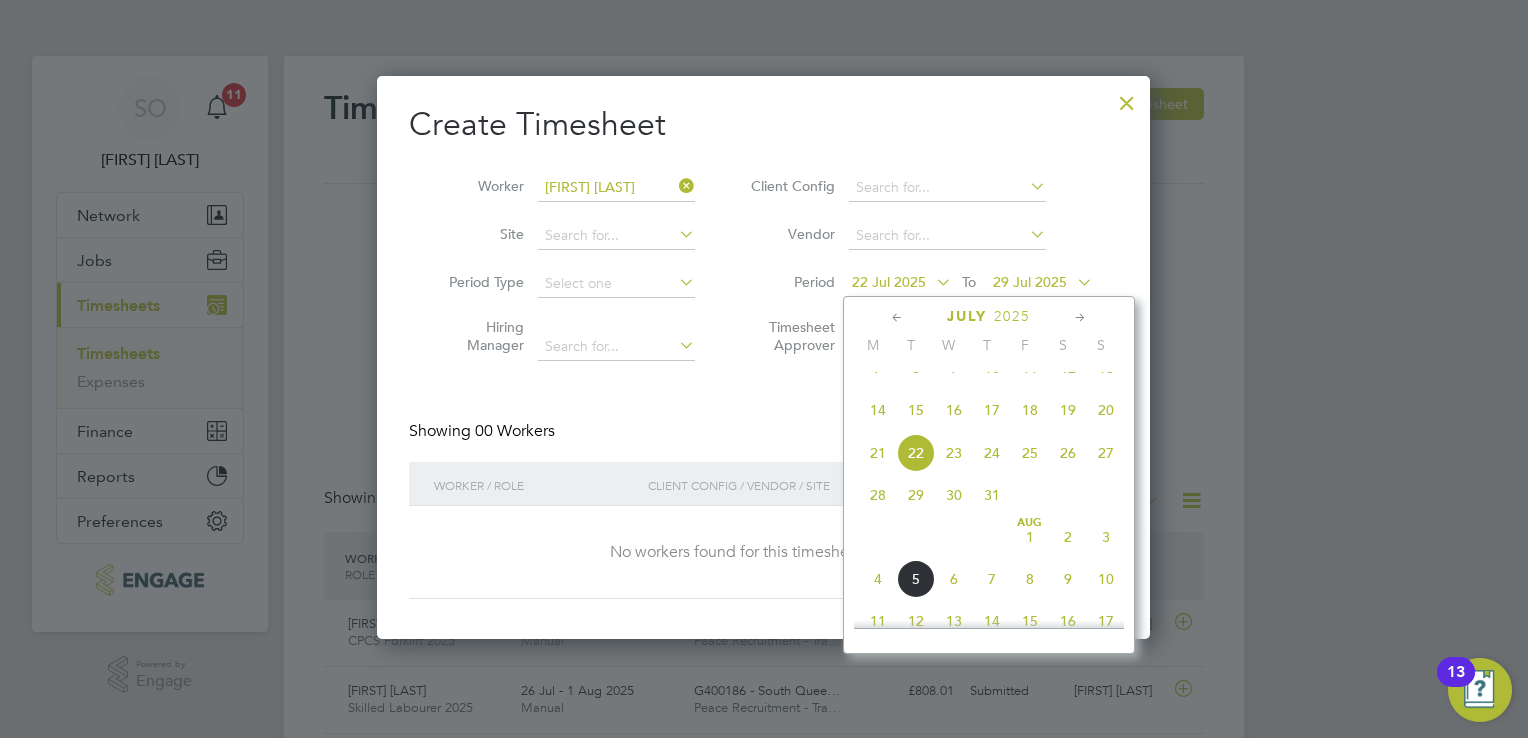 click on "28" 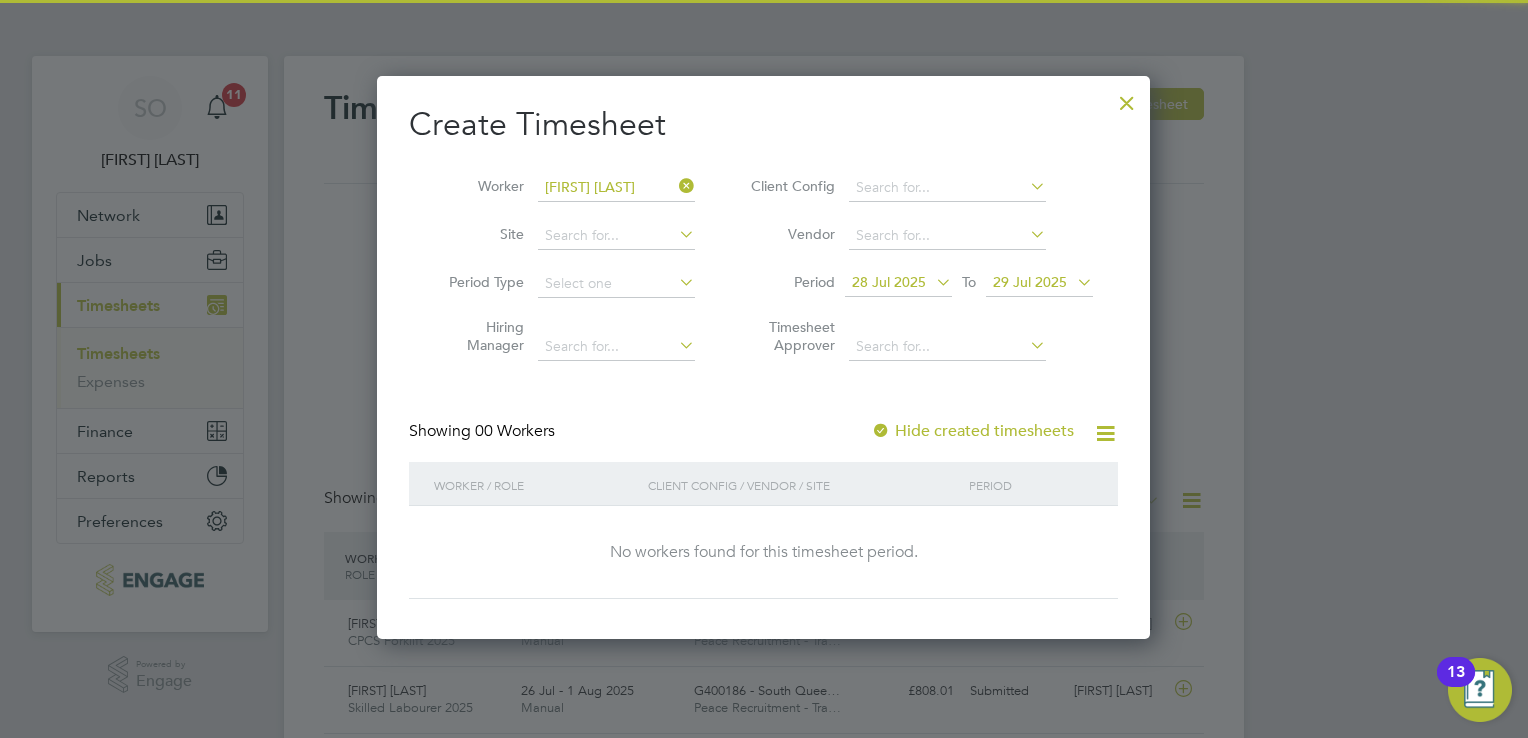 click on "29 Jul 2025" at bounding box center [1030, 282] 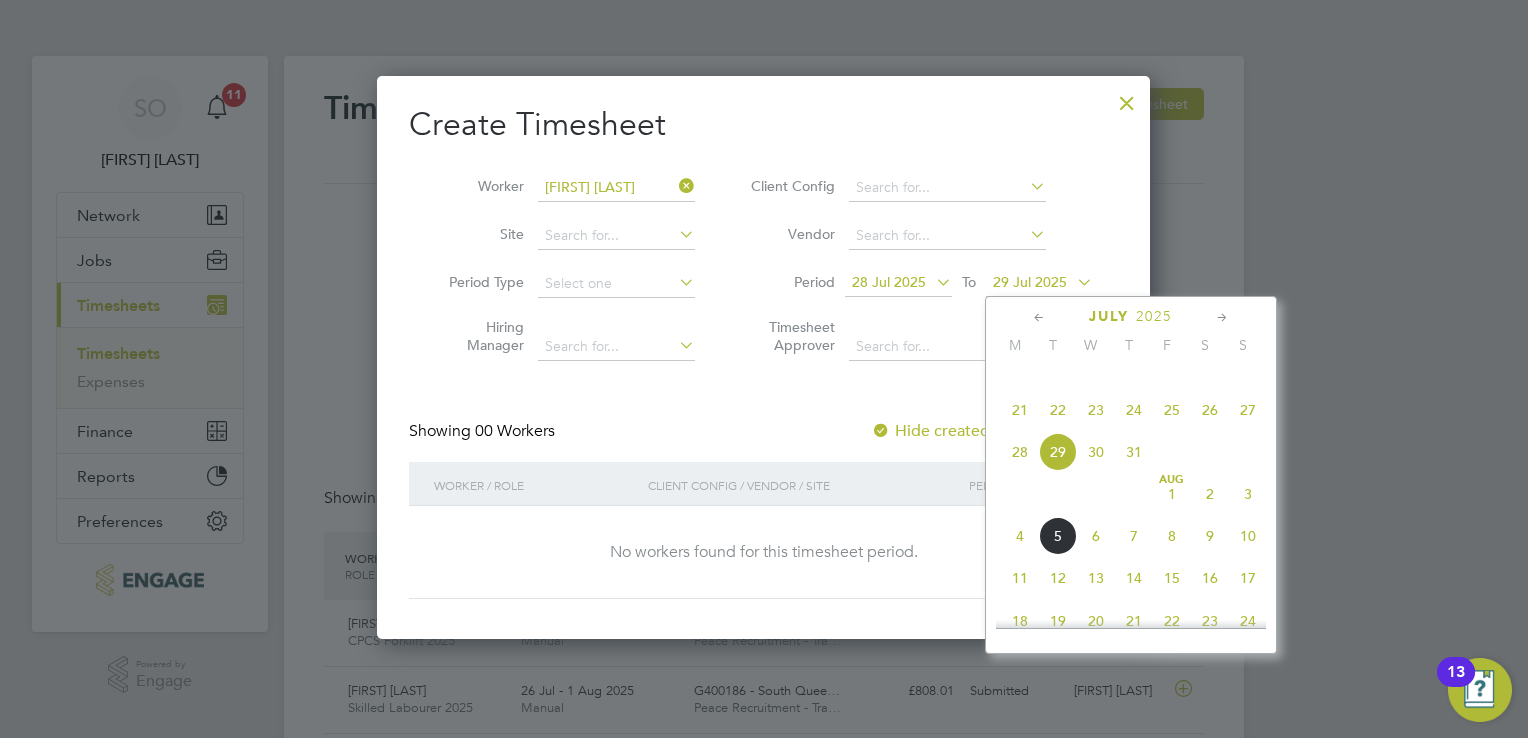 click on "4" 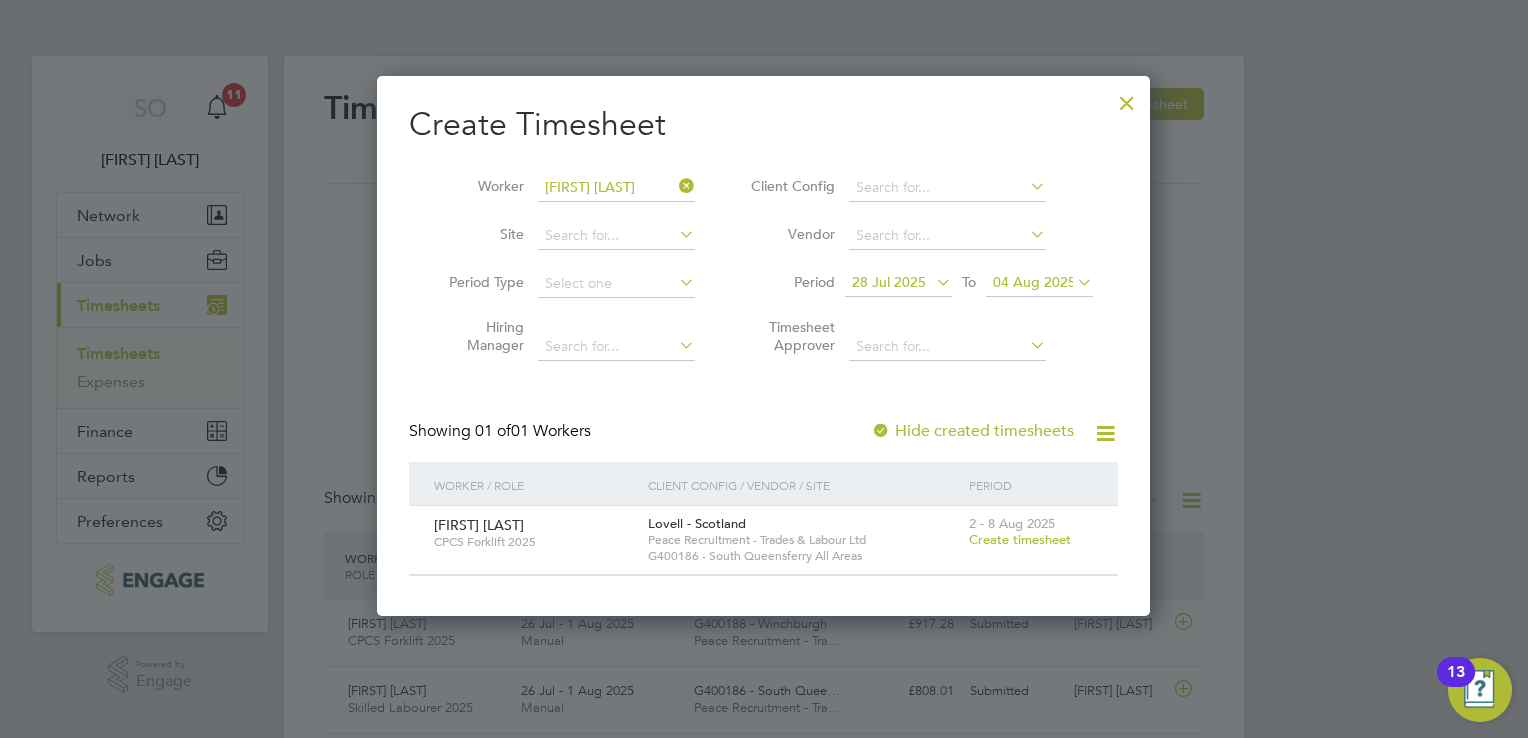 click on "Create timesheet" at bounding box center (1020, 539) 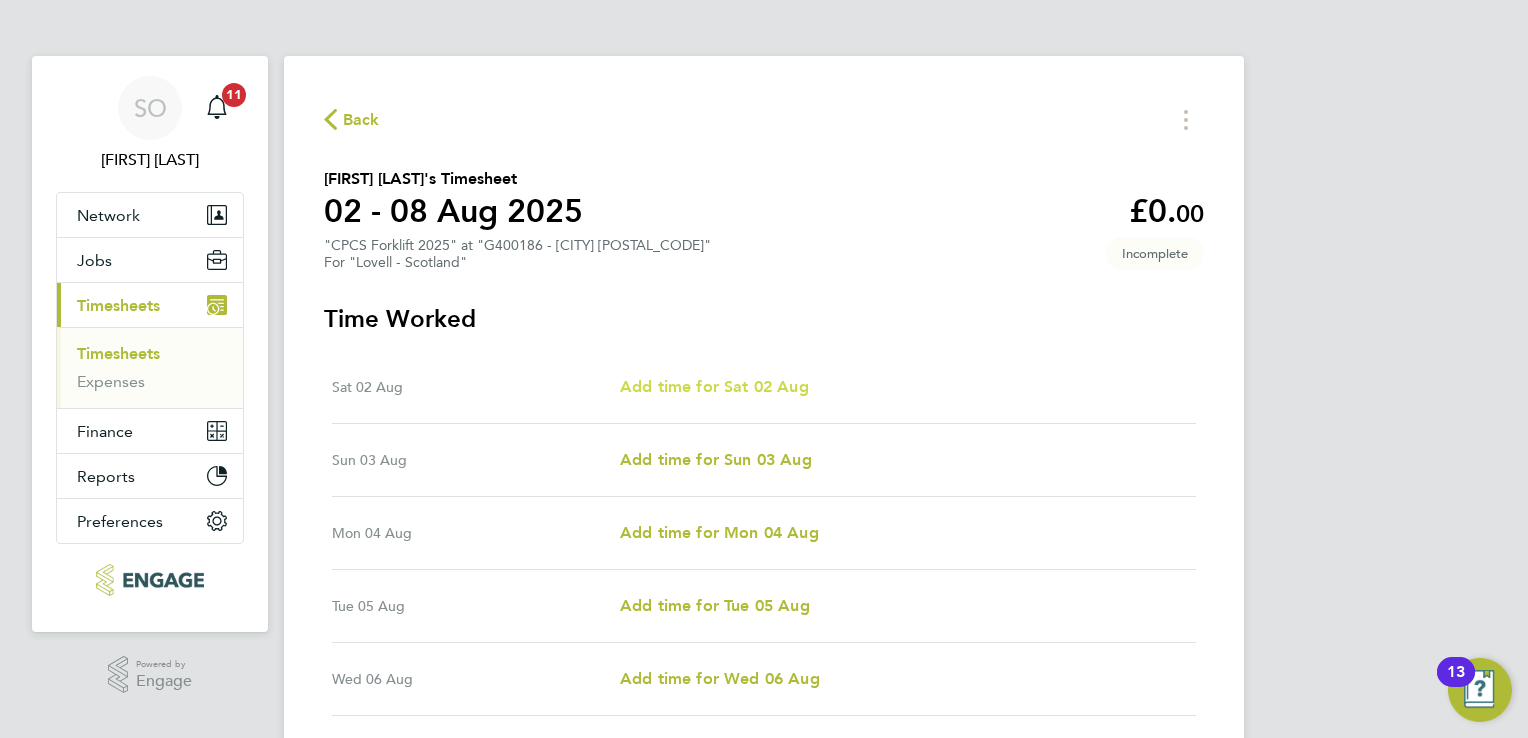 click on "Add time for Sat 02 Aug" at bounding box center [714, 386] 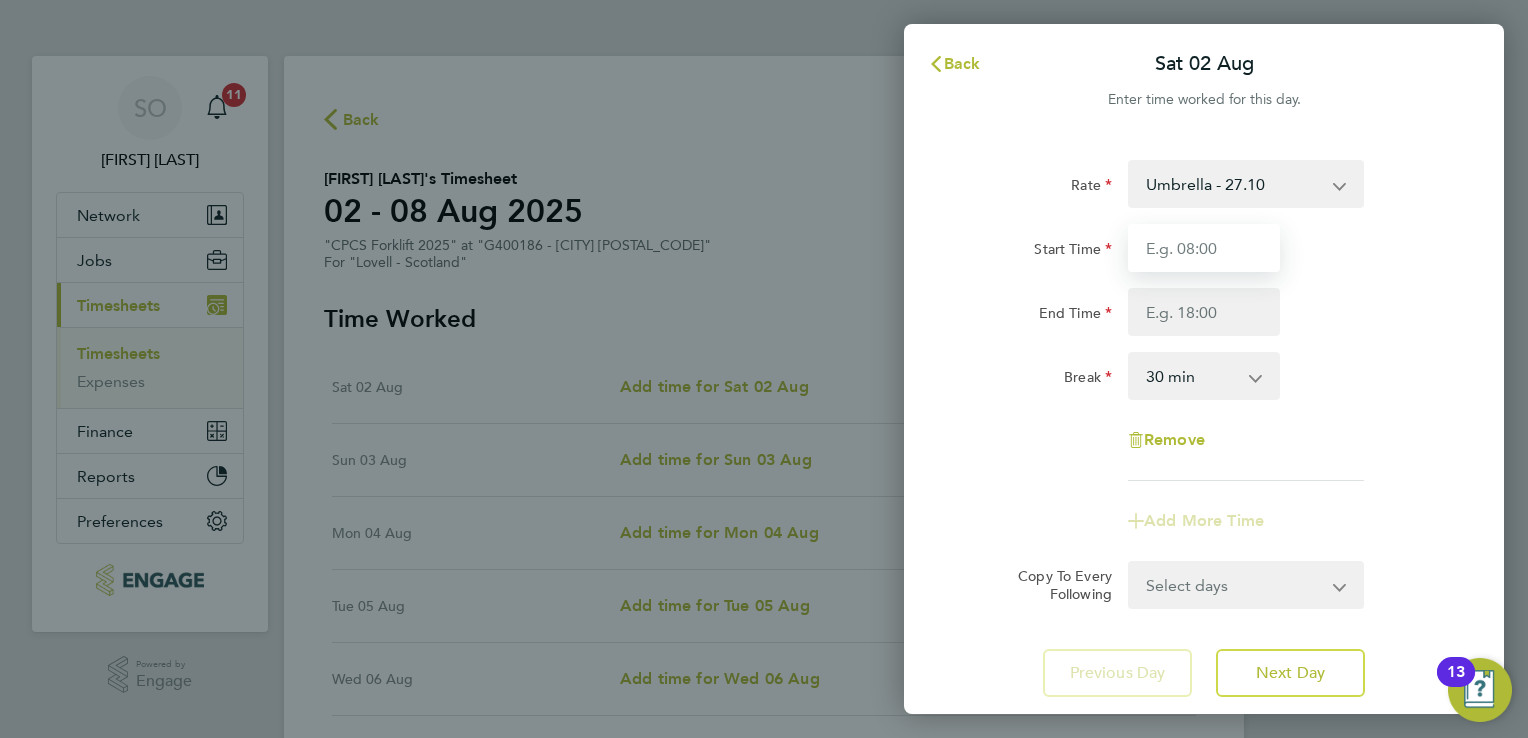 click on "Start Time" at bounding box center (1204, 248) 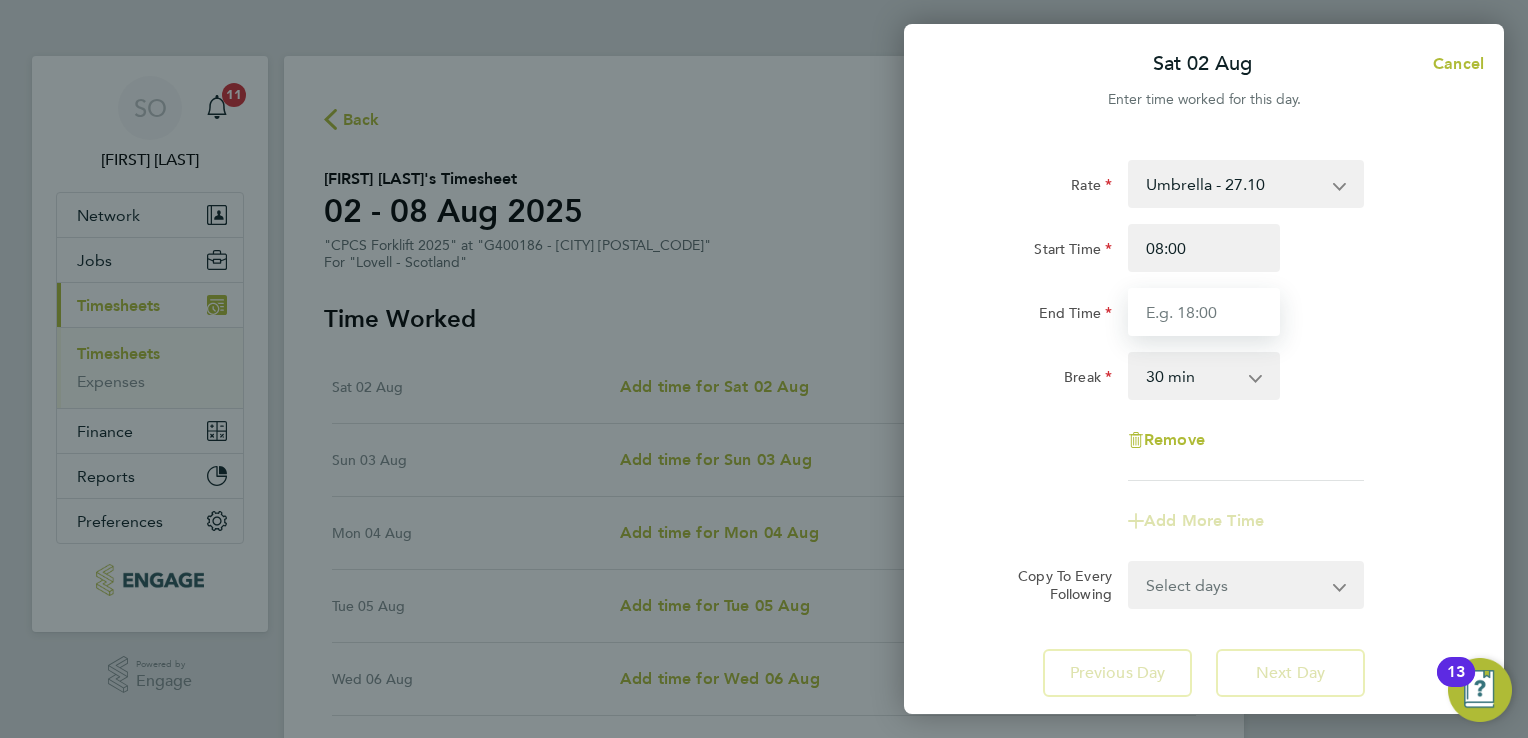 click on "End Time" at bounding box center (1204, 312) 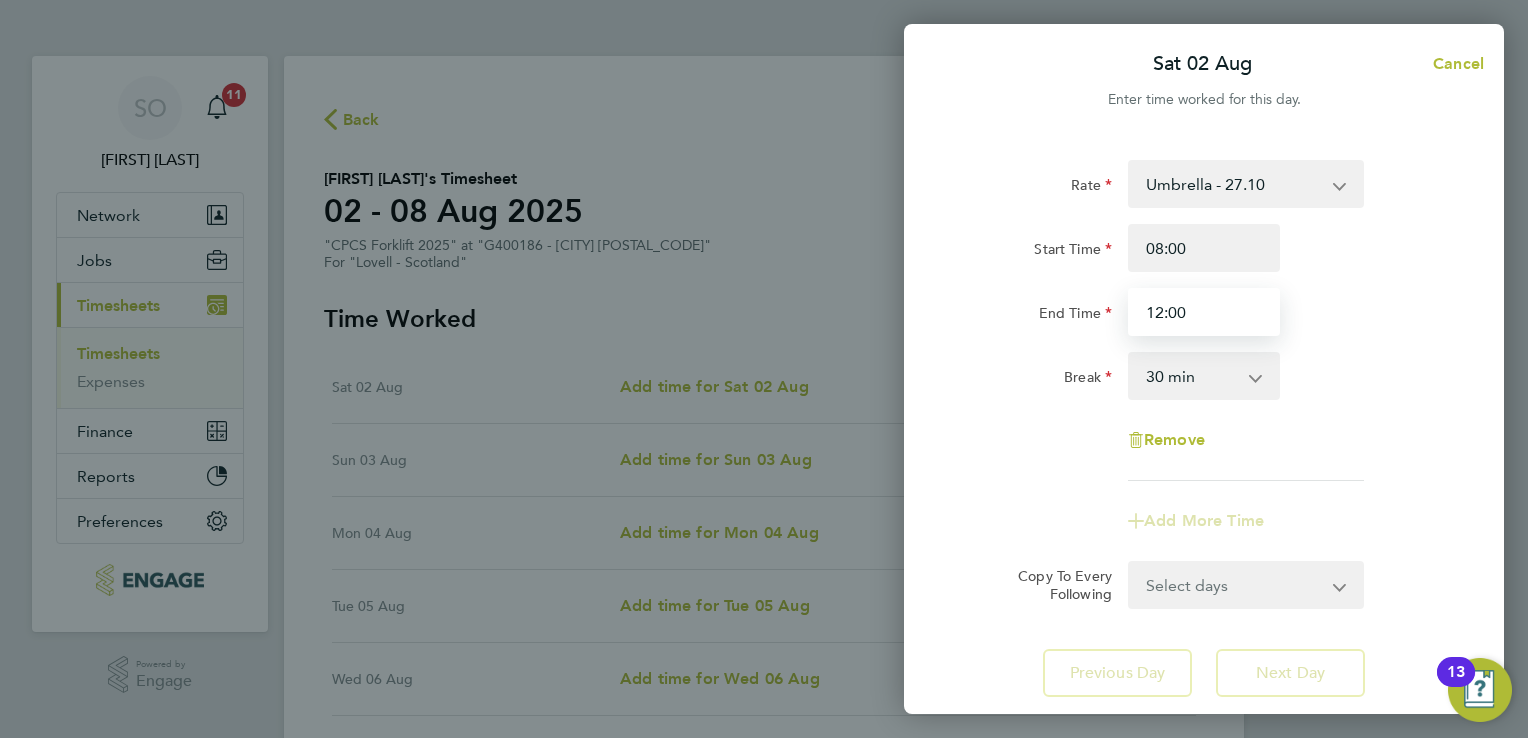 type on "12:00" 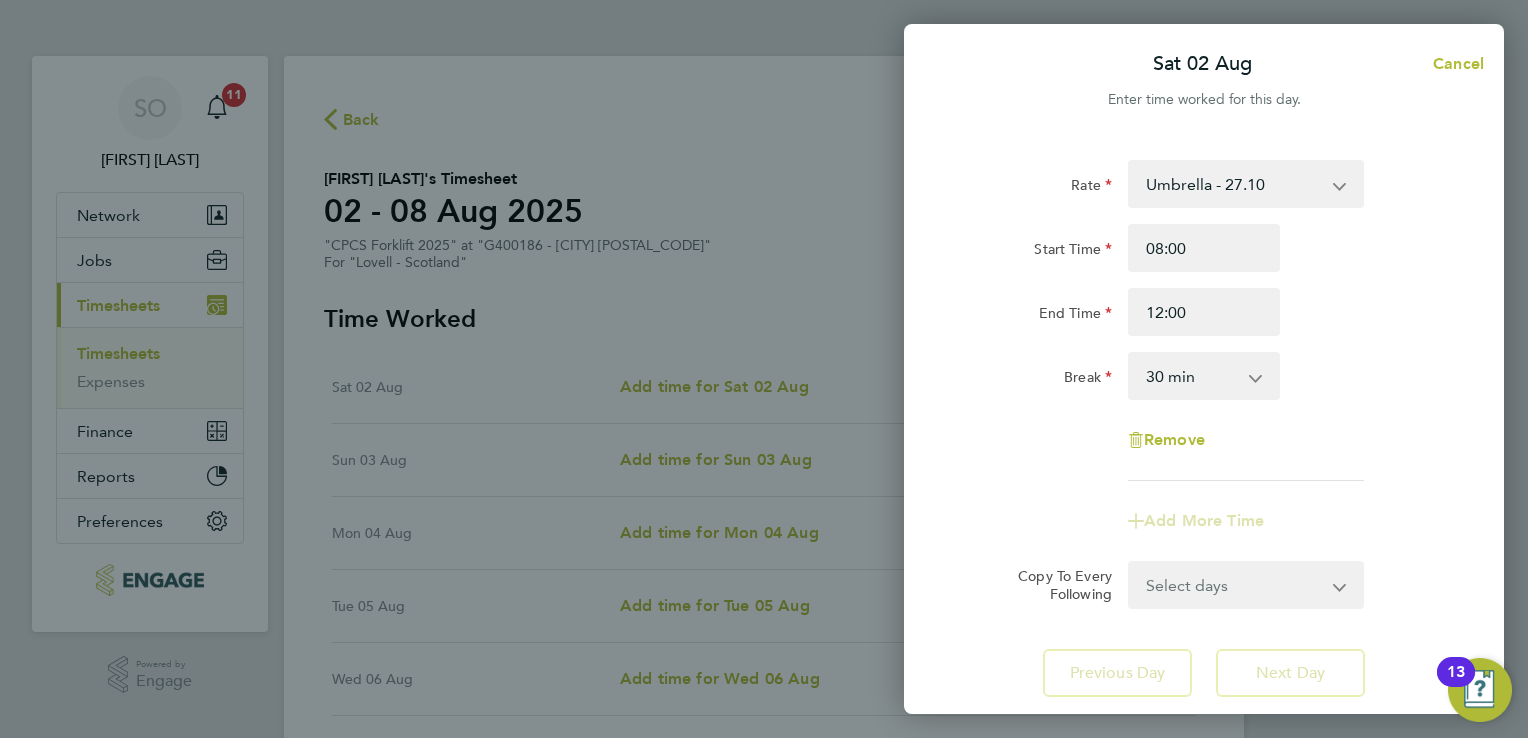 click on "Umbrella - 27.10   Overtime - 33.98" at bounding box center [1234, 184] 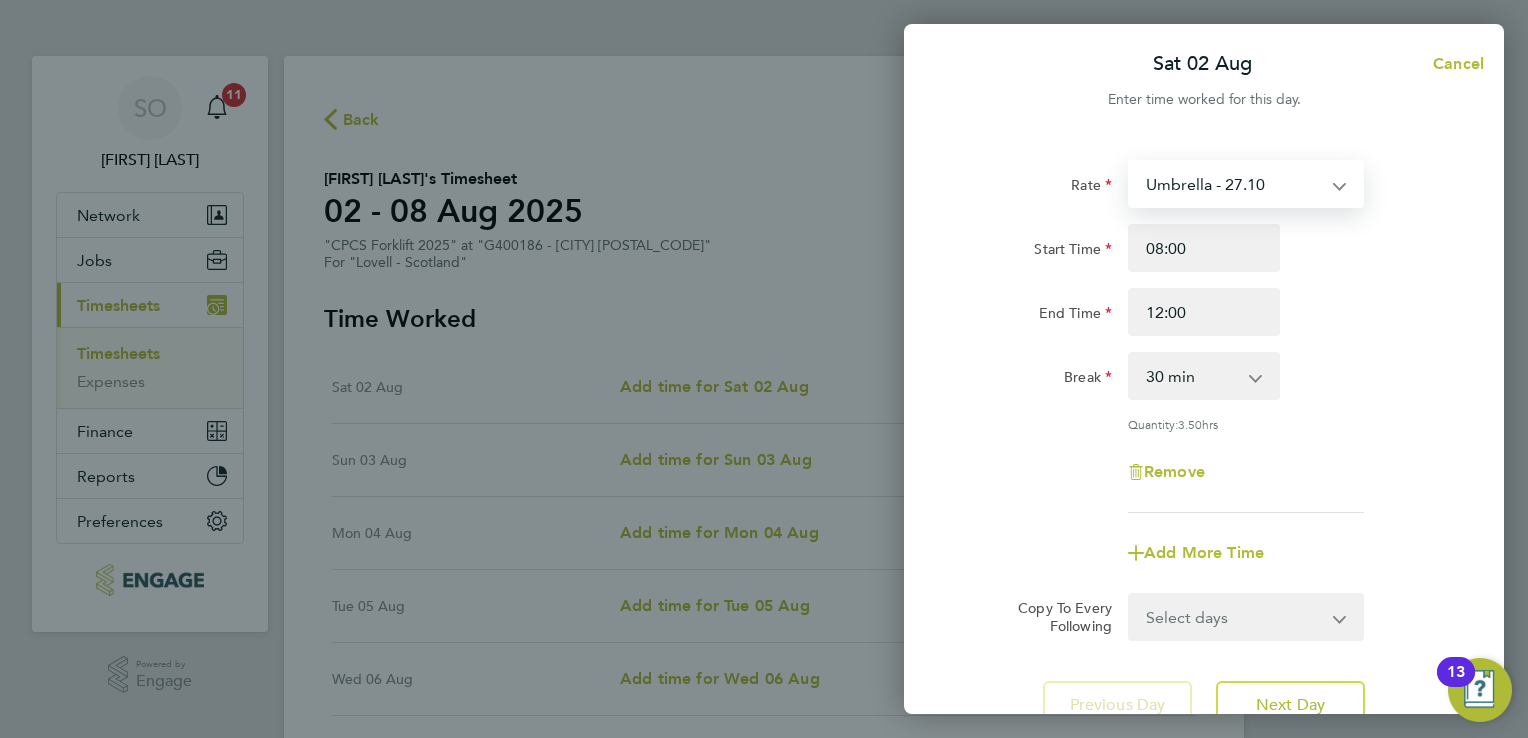 select on "30" 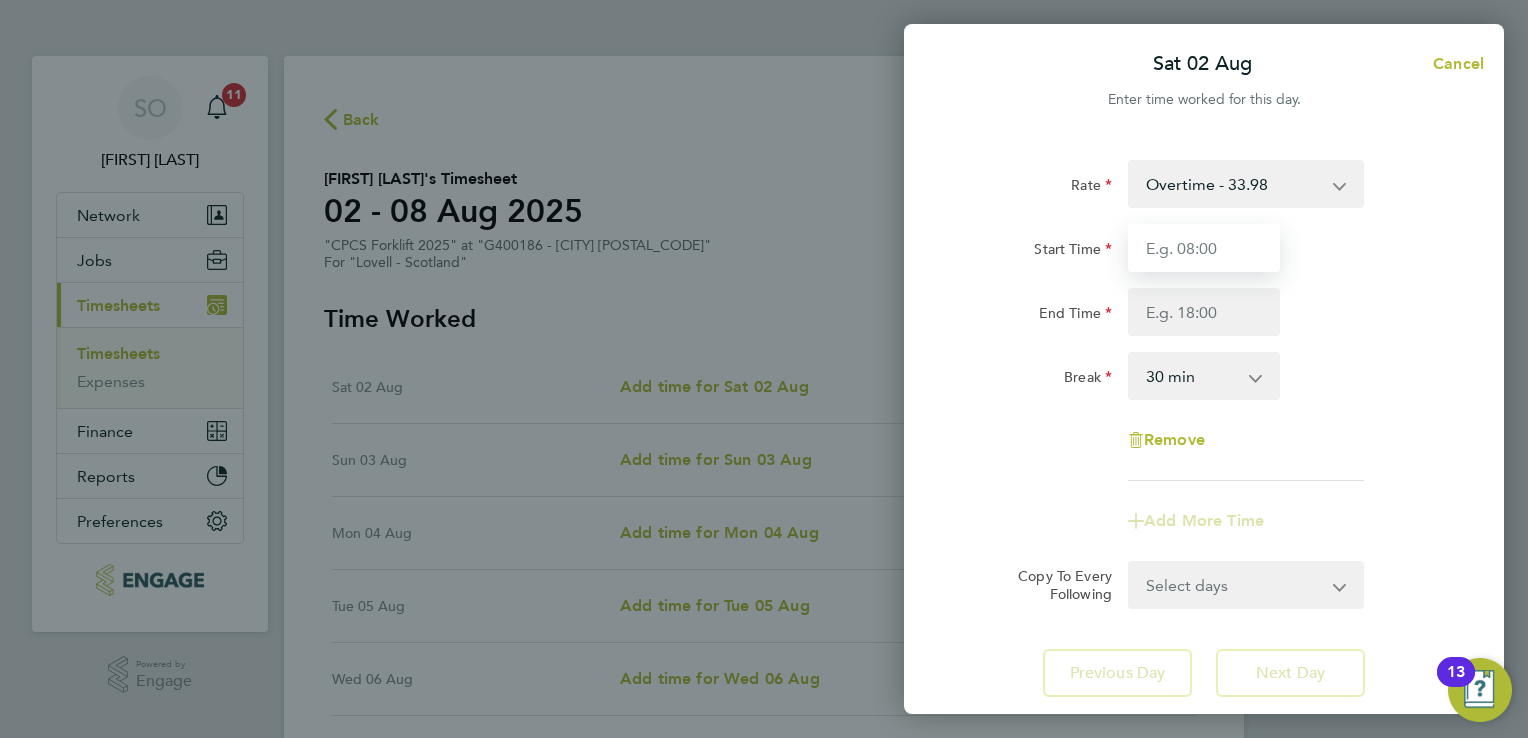 click on "Start Time" at bounding box center [1204, 248] 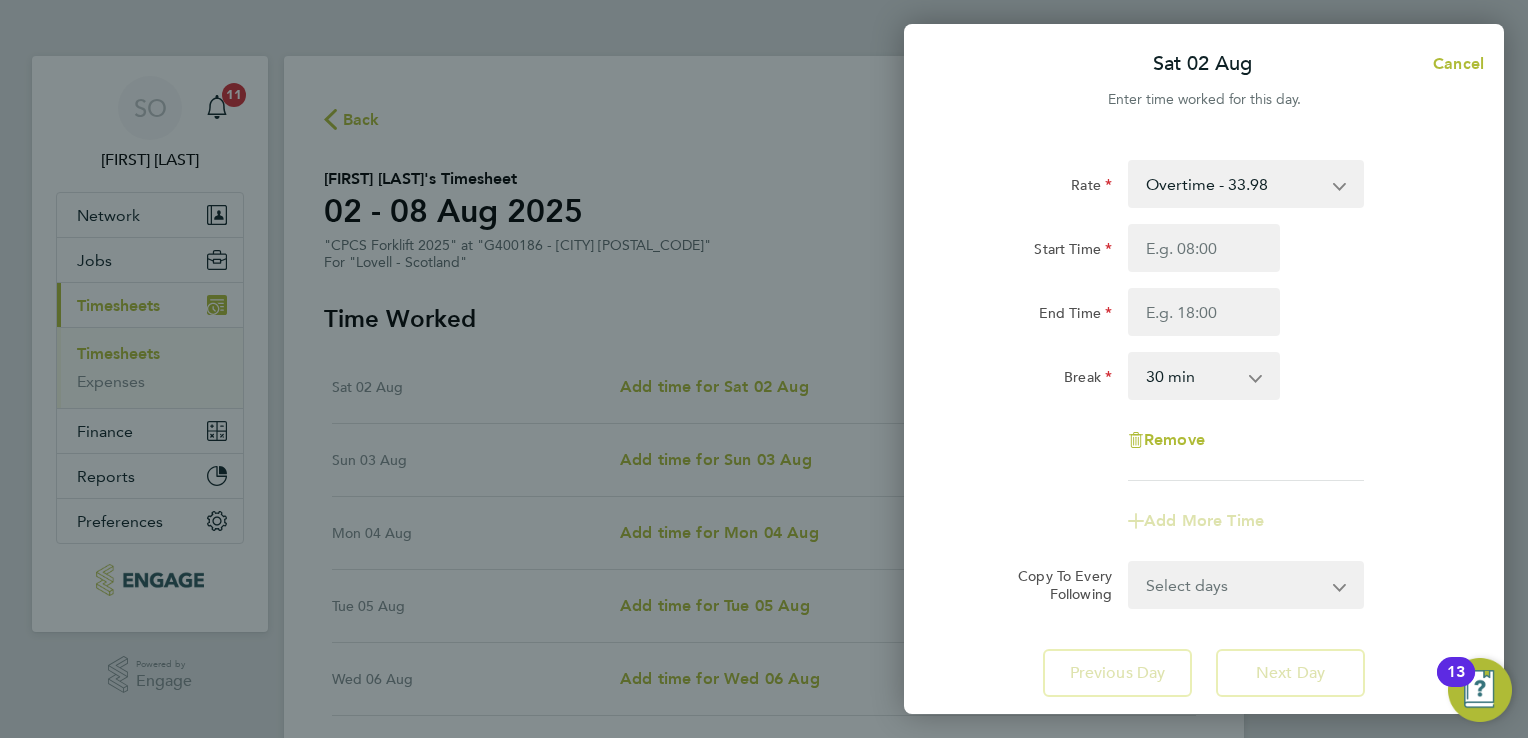 click on "Overtime - 33.98   Umbrella - 27.10" at bounding box center (1234, 184) 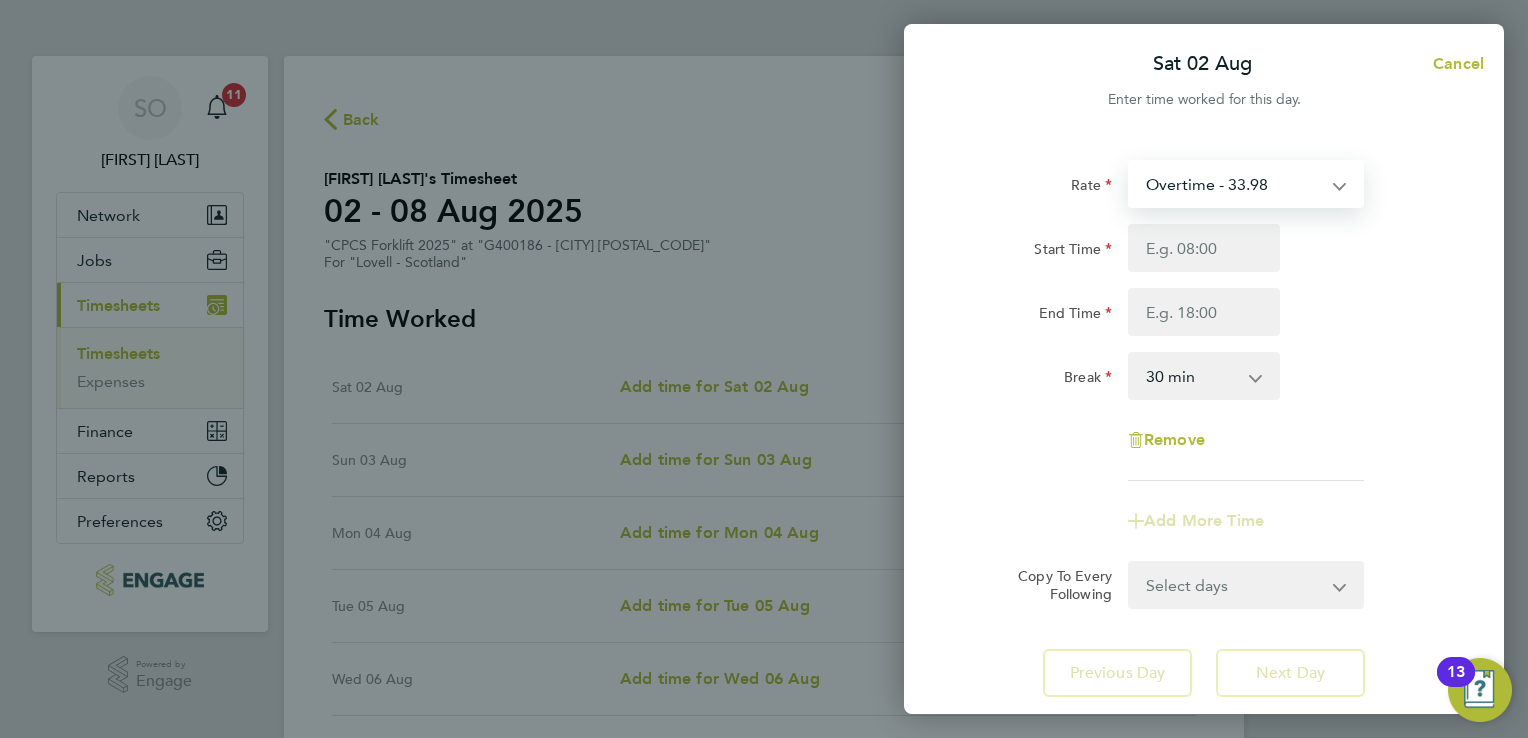 click on "End Time" 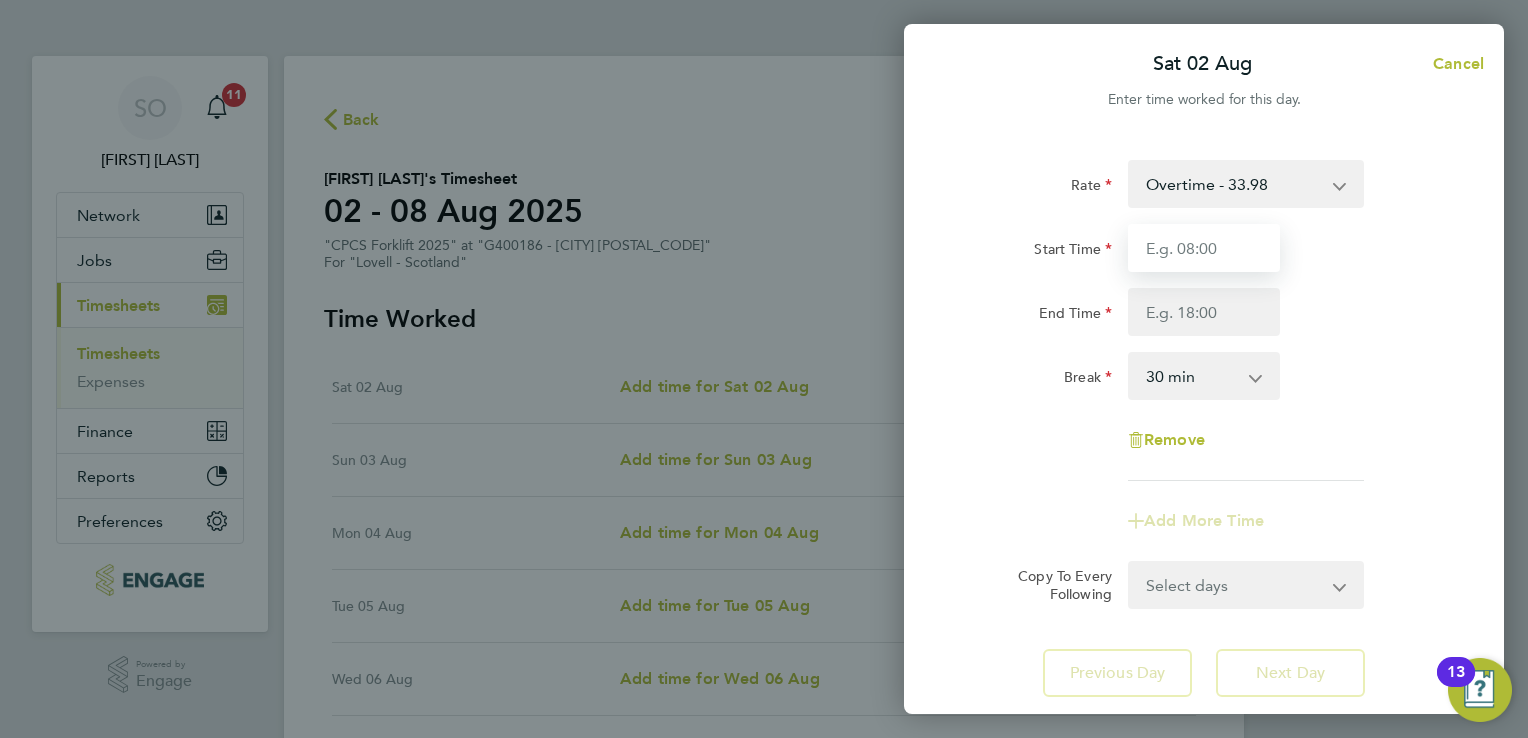 click on "Start Time" at bounding box center (1204, 248) 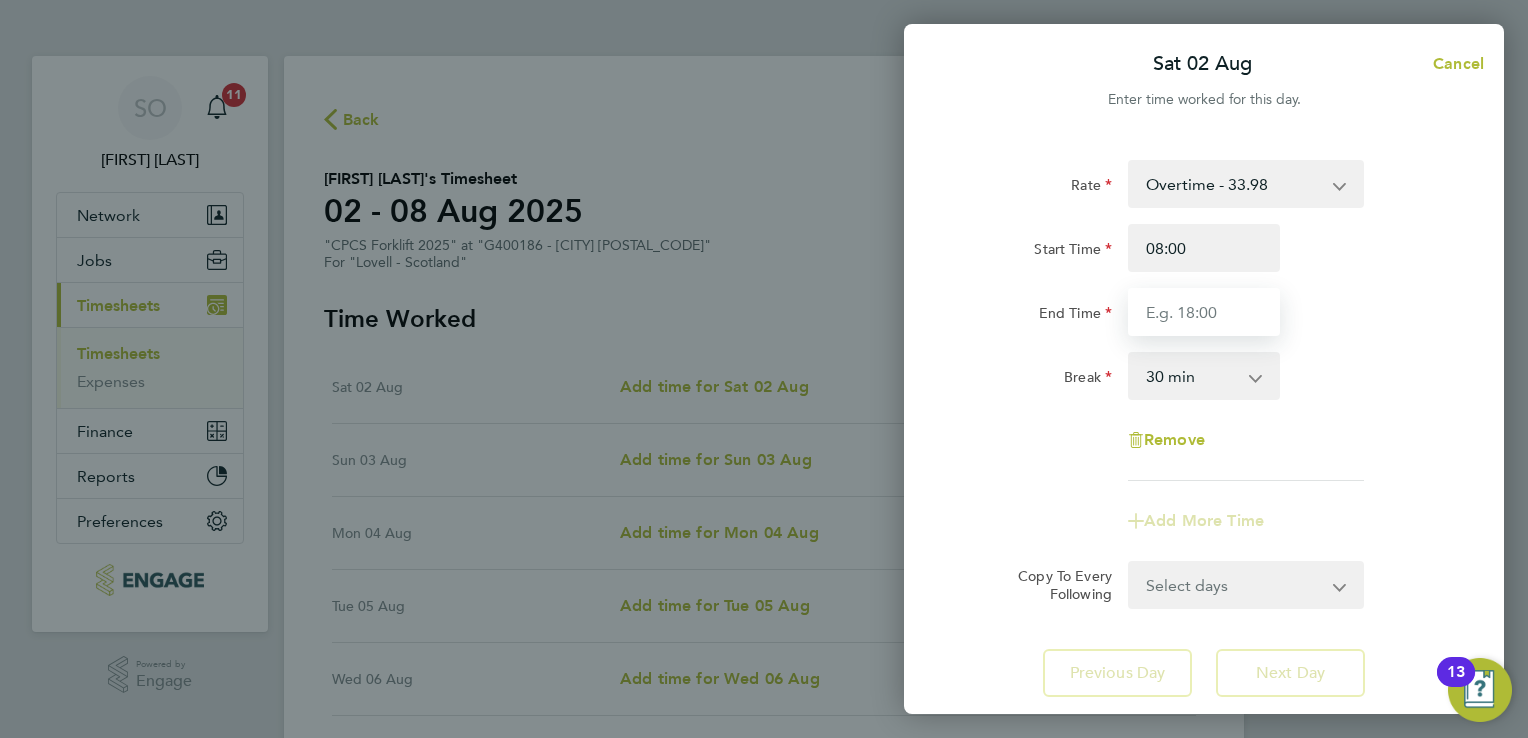 click on "End Time" at bounding box center (1204, 312) 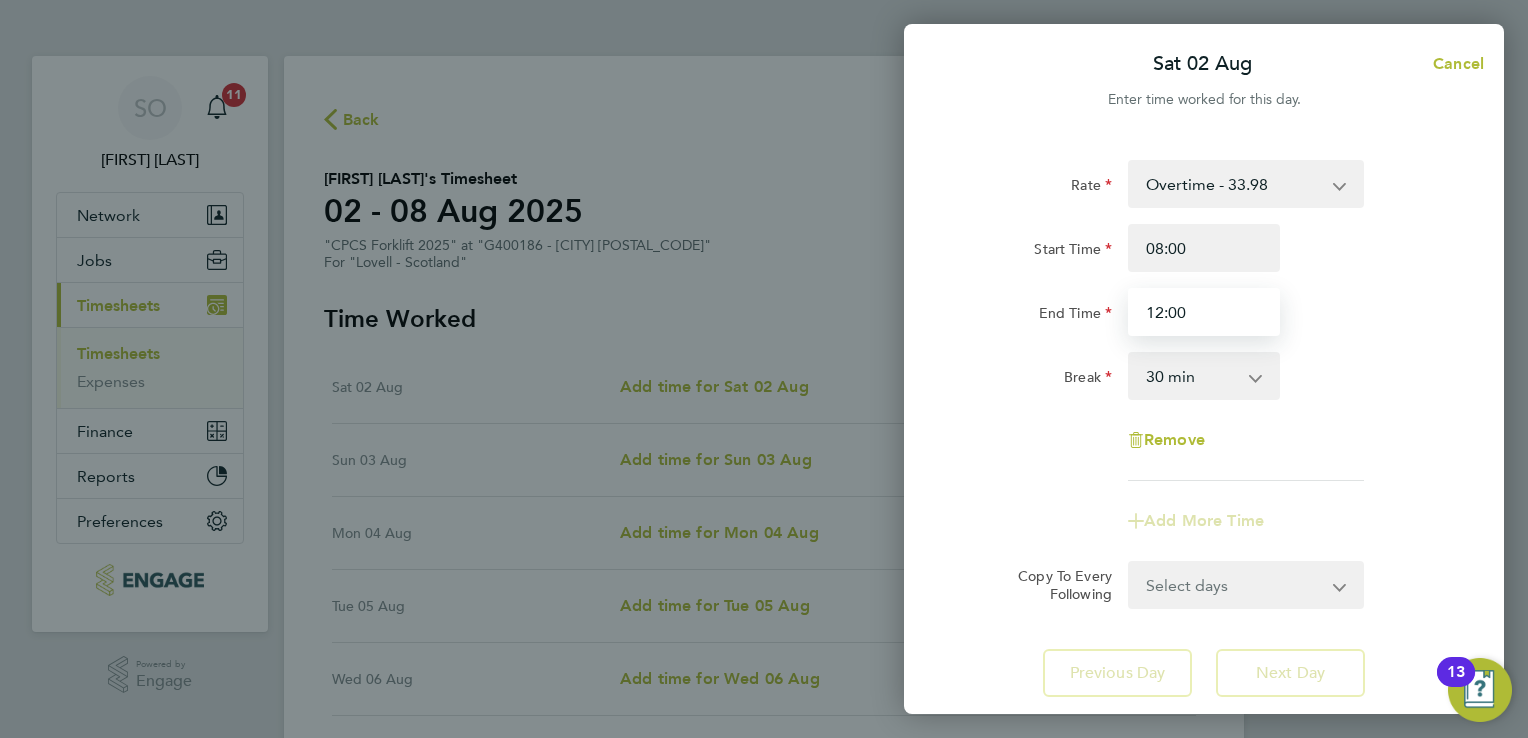 type on "12:00" 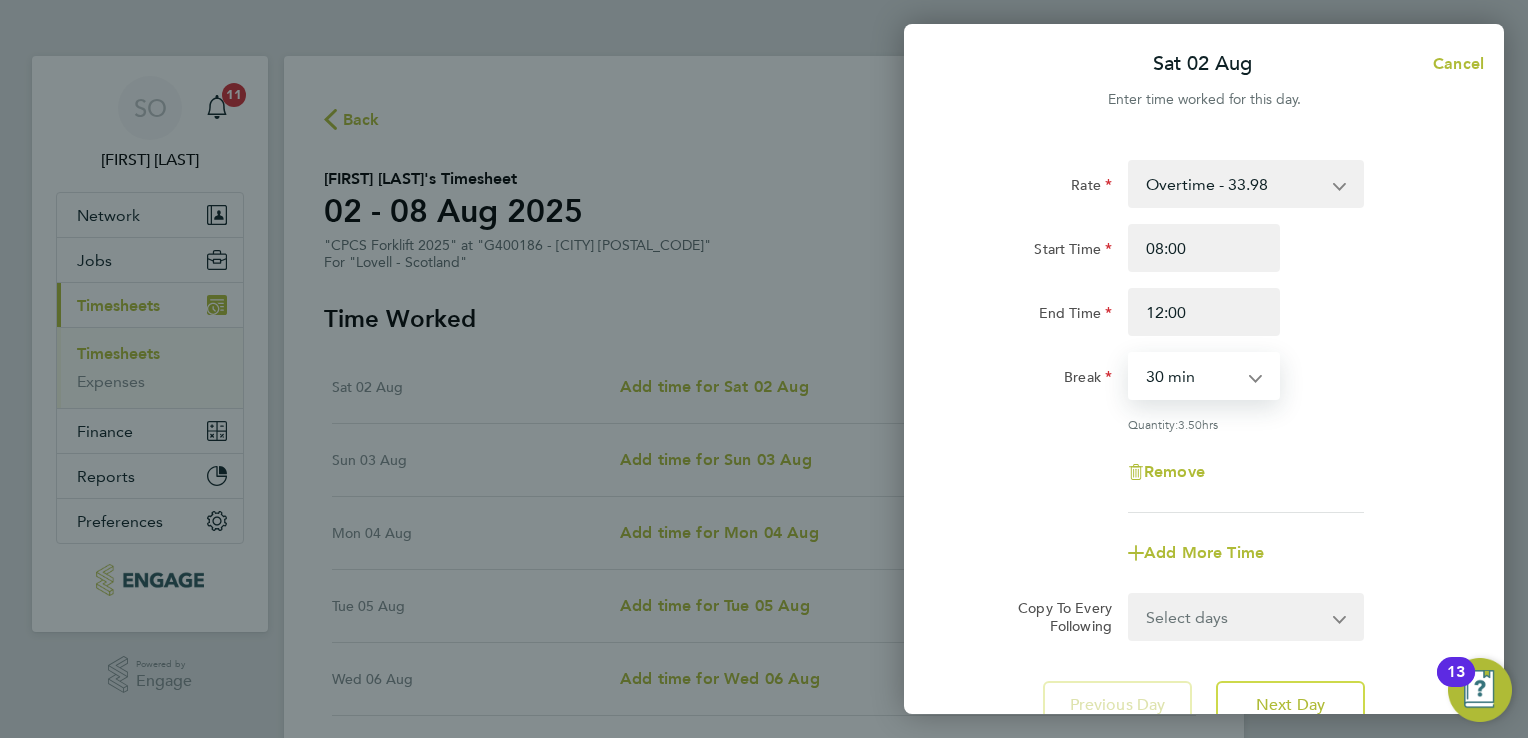 click on "0 min   15 min   30 min   45 min   60 min   75 min   90 min" at bounding box center (1192, 376) 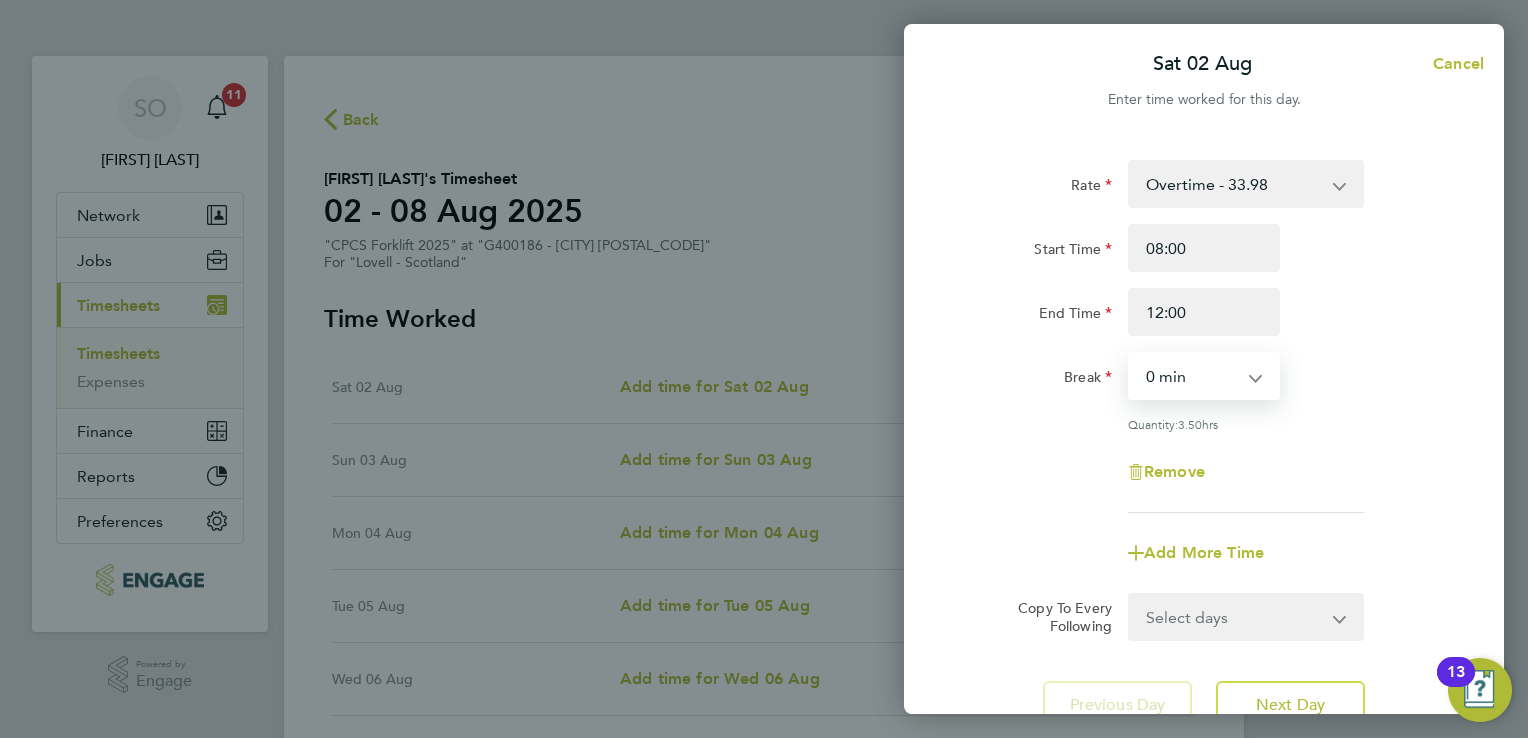 click on "0 min   15 min   30 min   45 min   60 min   75 min   90 min" at bounding box center (1192, 376) 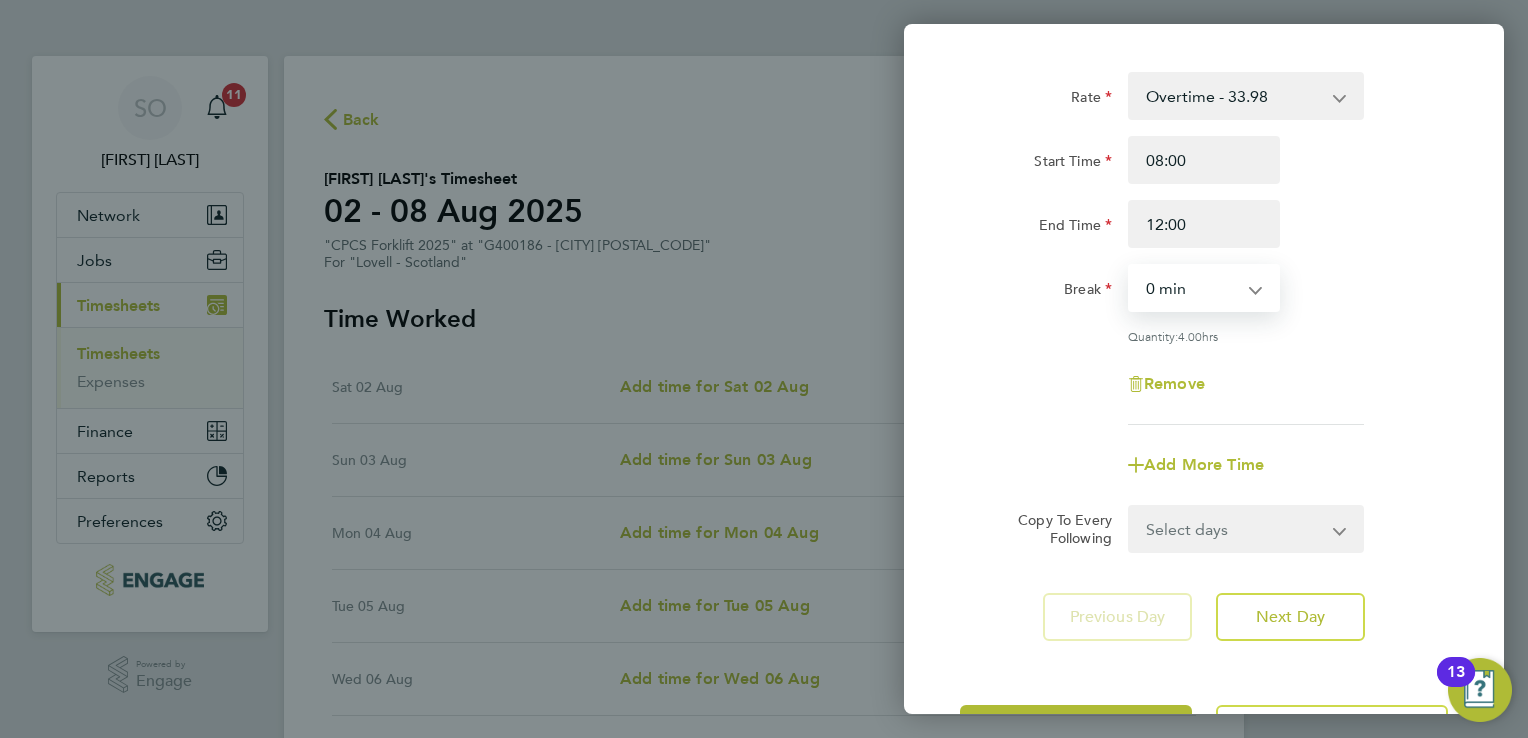 scroll, scrollTop: 0, scrollLeft: 0, axis: both 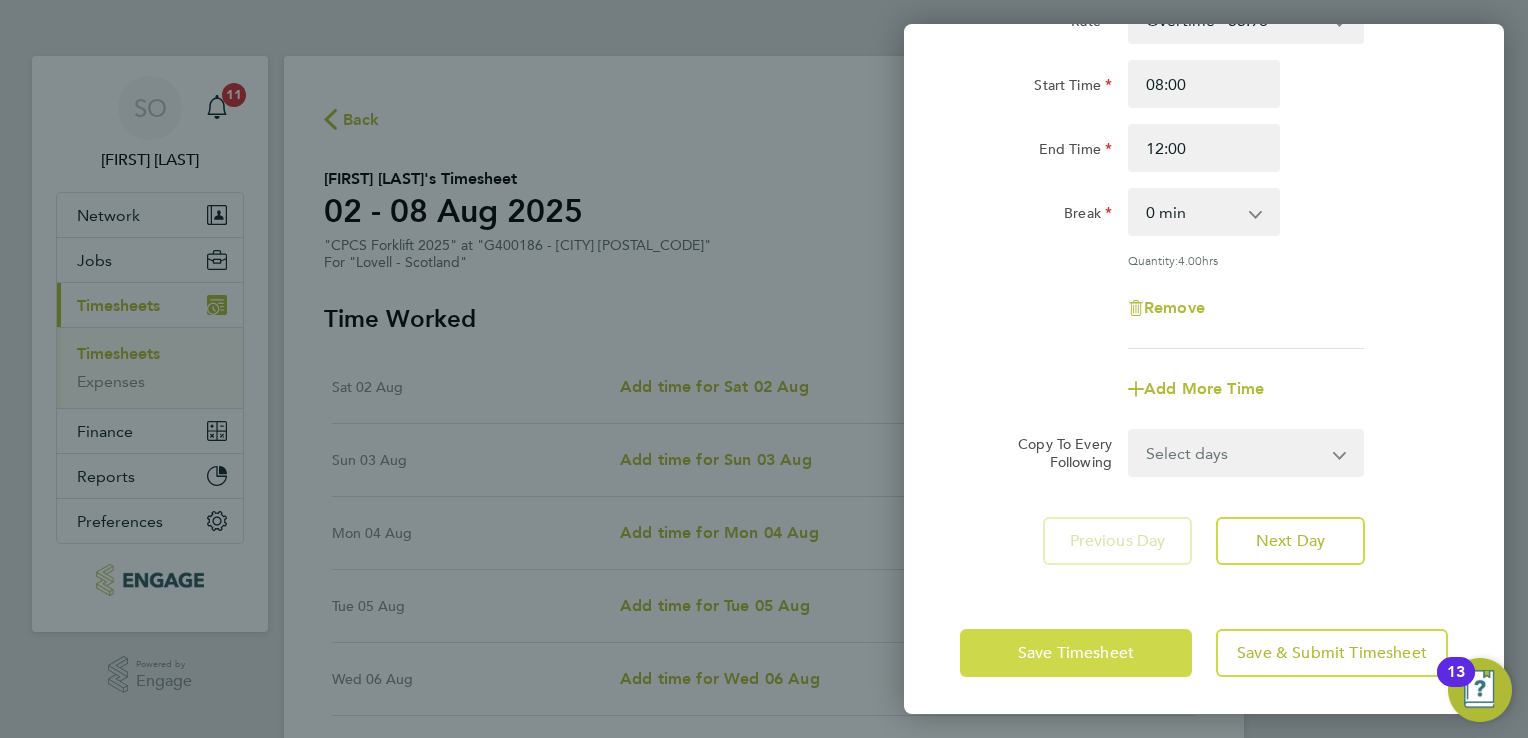 click on "Save Timesheet" 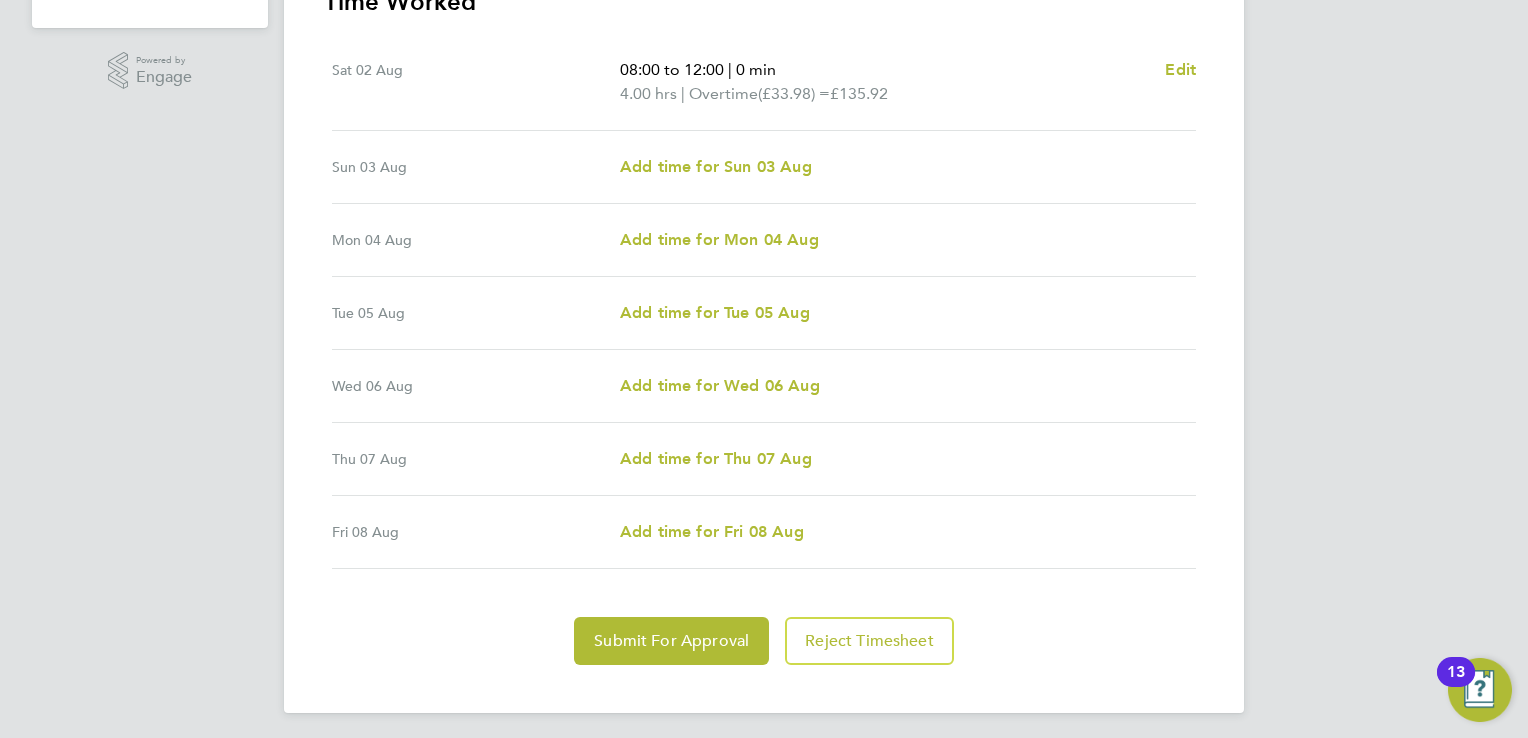 scroll, scrollTop: 608, scrollLeft: 0, axis: vertical 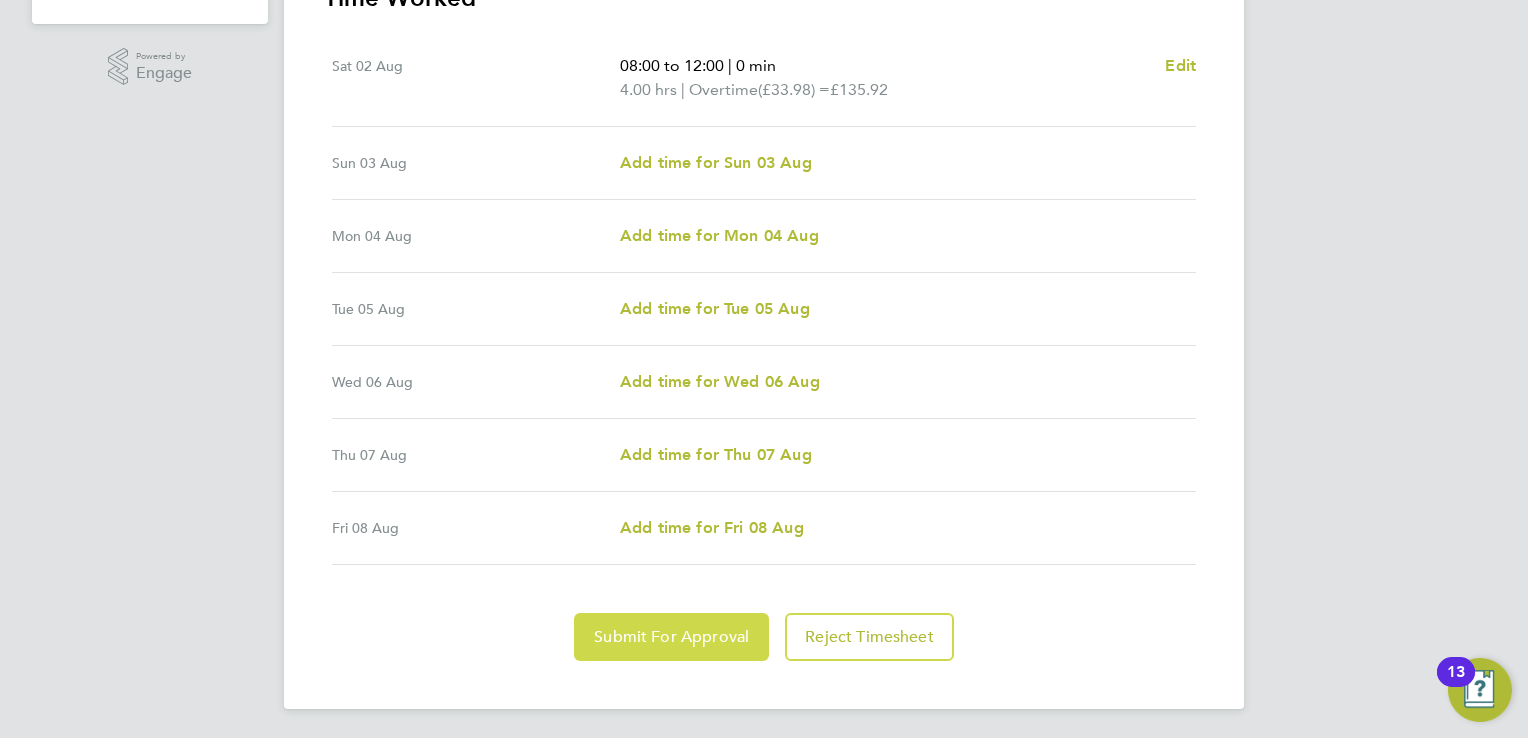 click on "Submit For Approval" 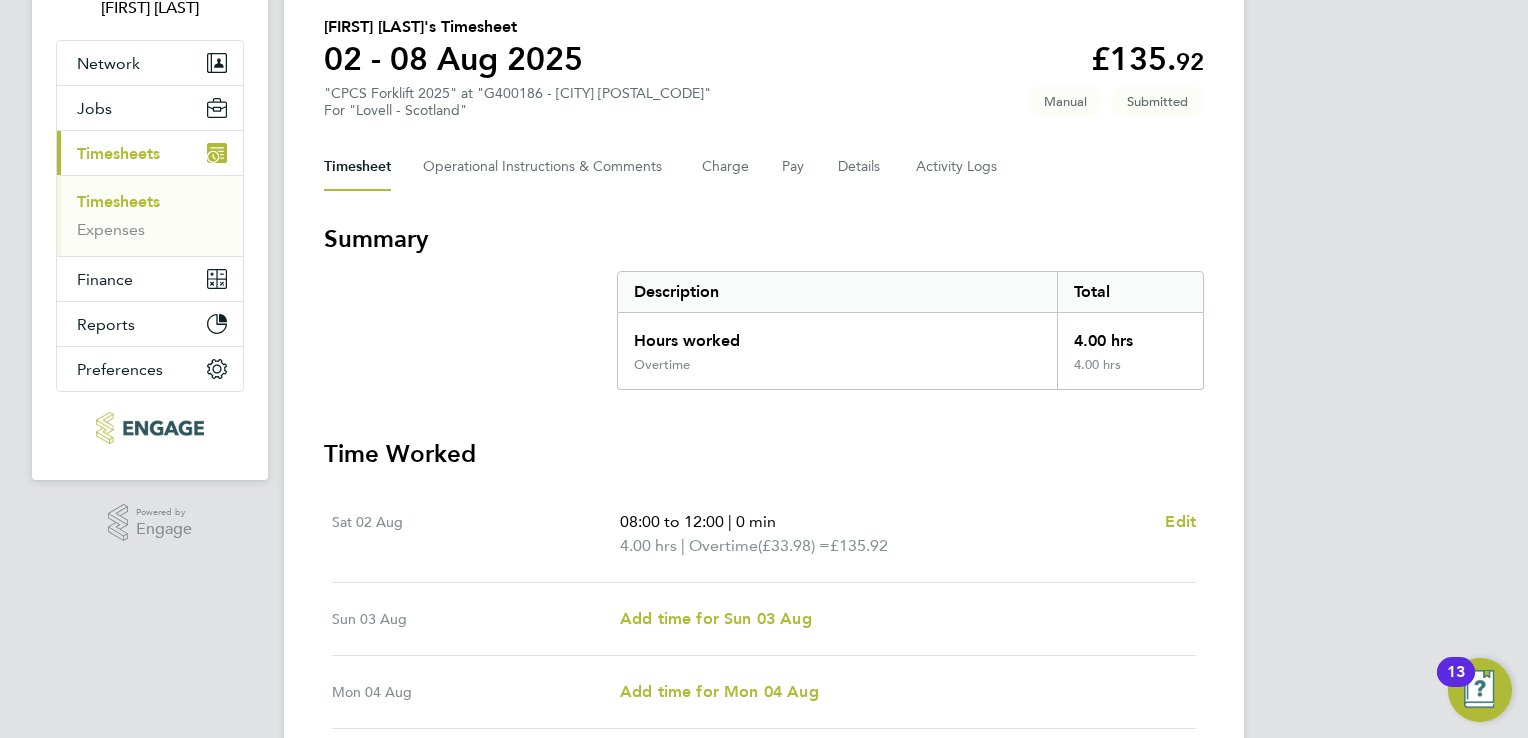 scroll, scrollTop: 107, scrollLeft: 0, axis: vertical 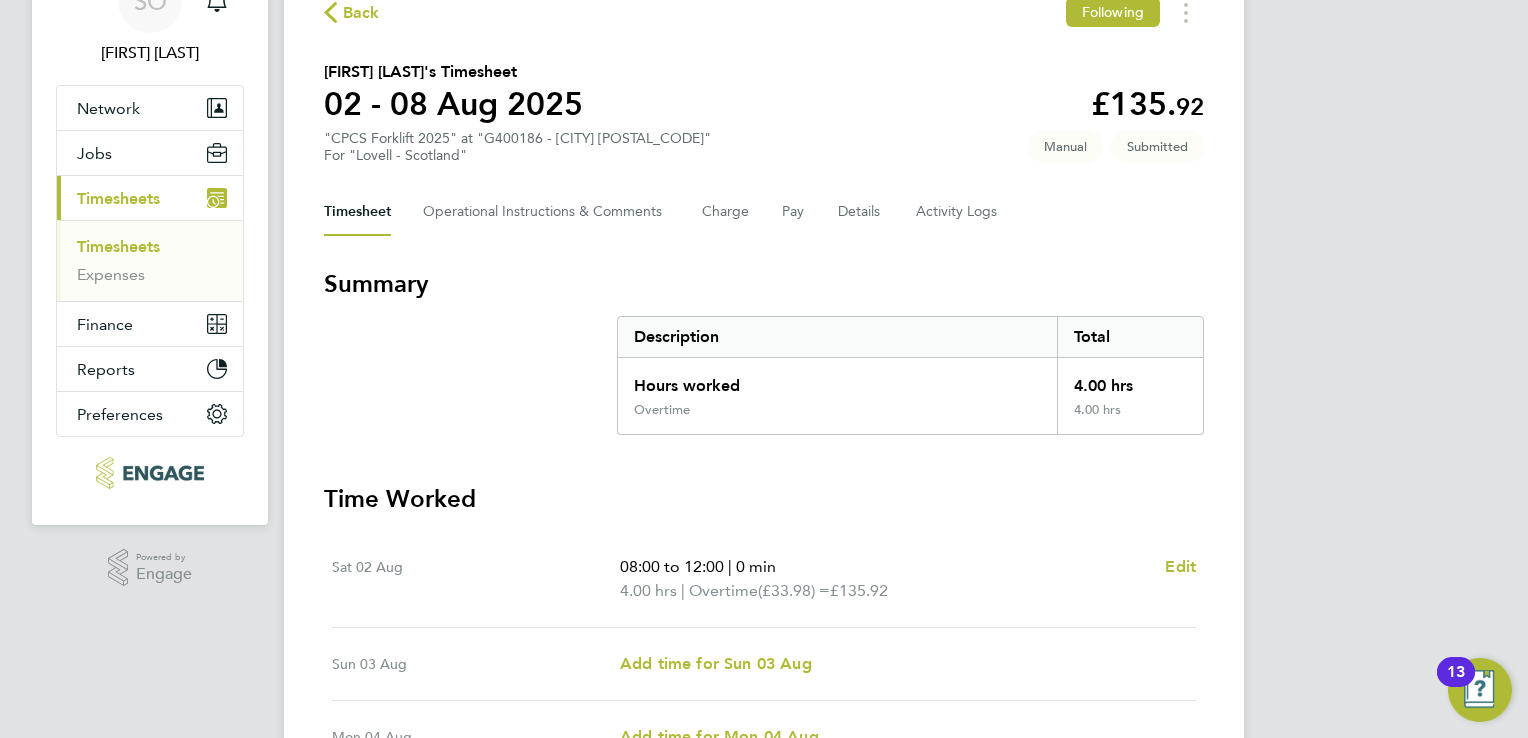 click on "Timesheets" at bounding box center (152, 251) 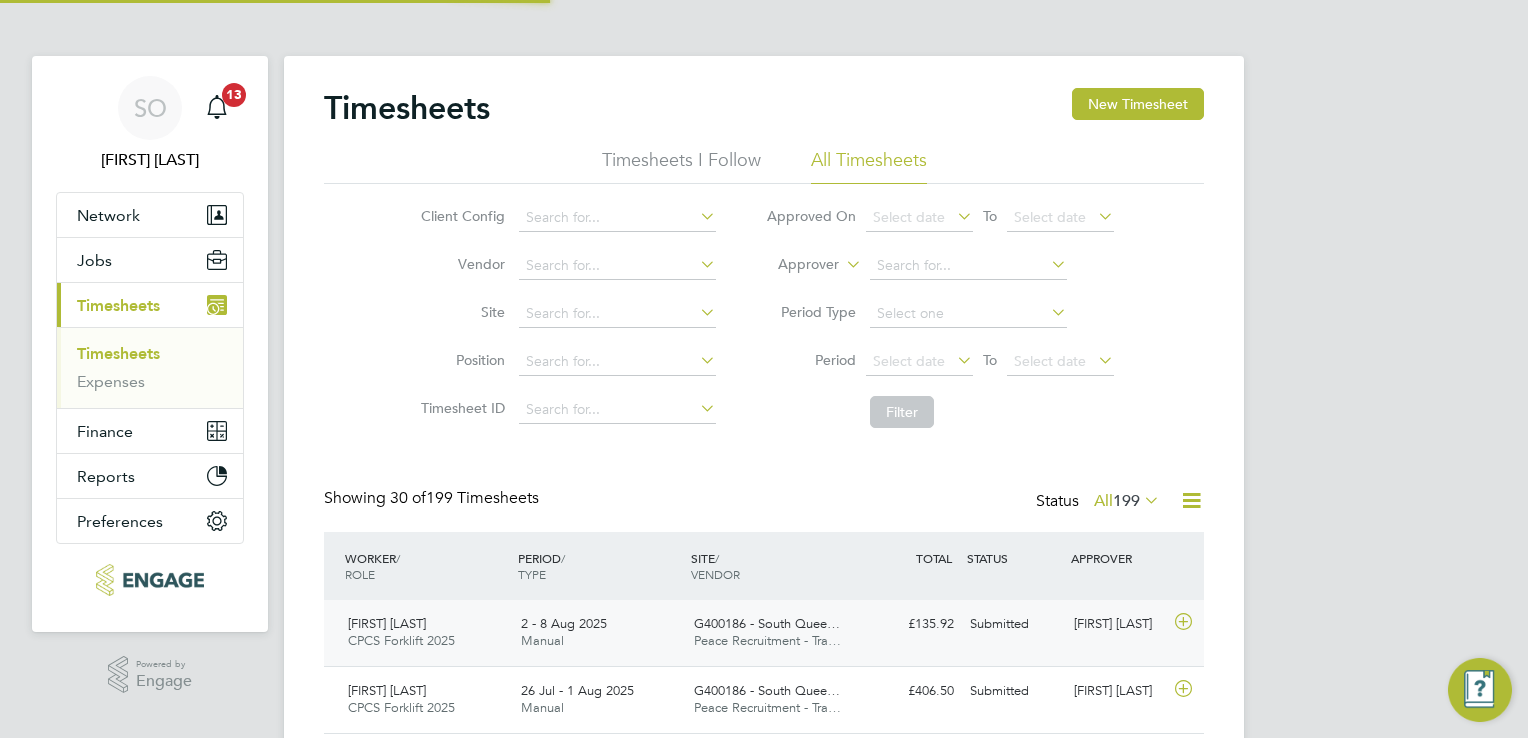 scroll, scrollTop: 109, scrollLeft: 0, axis: vertical 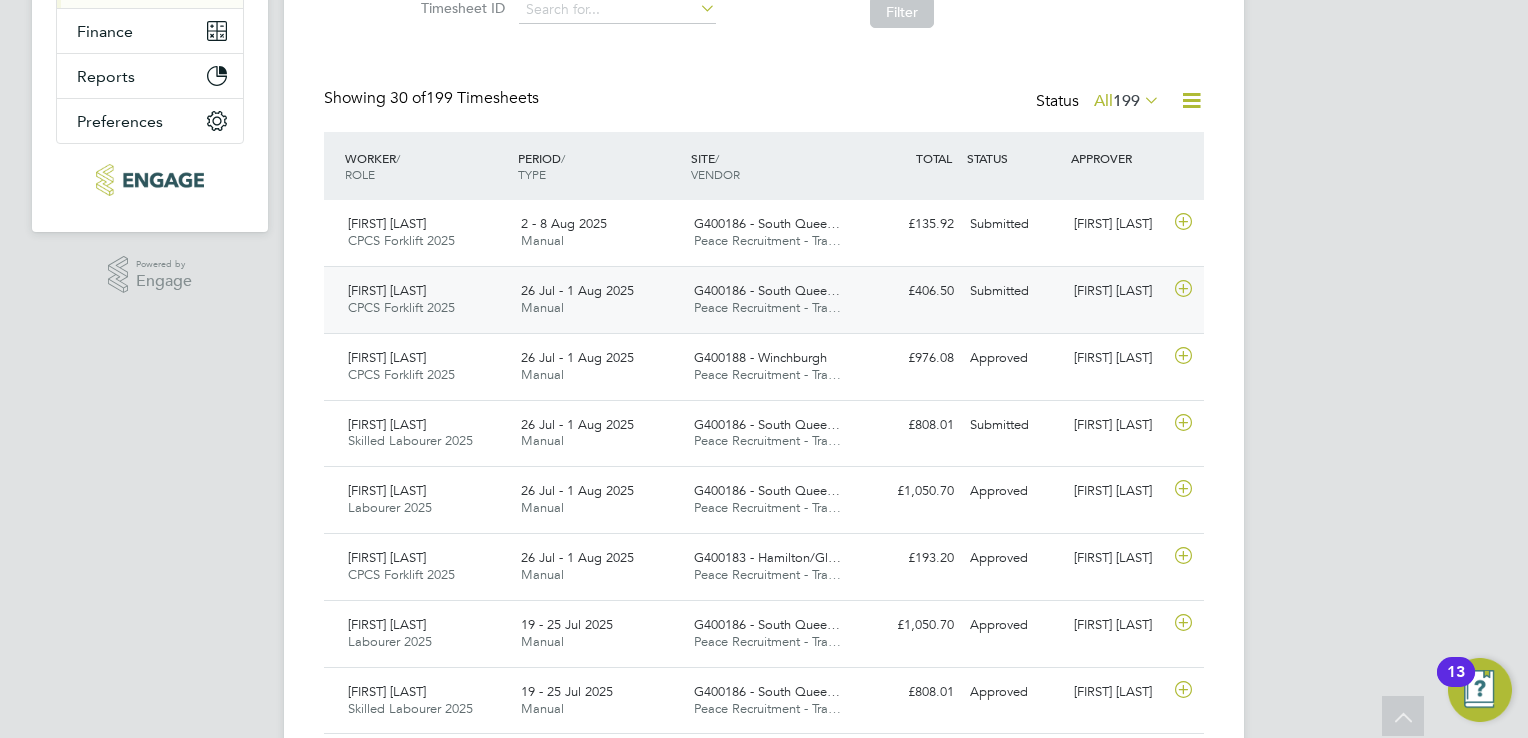 click on "G400186 - South Quee…" 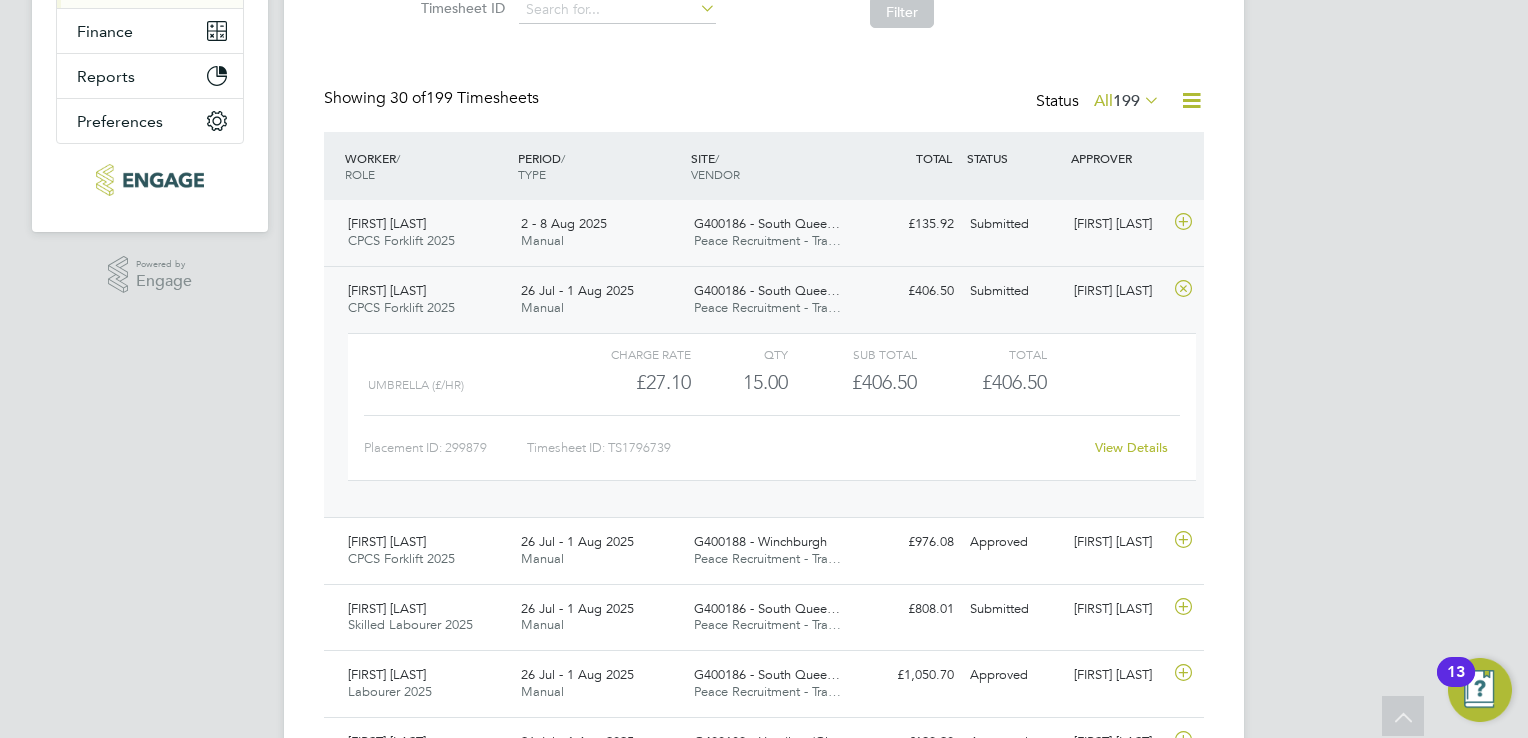 click on "Peace Recruitment - Tra…" 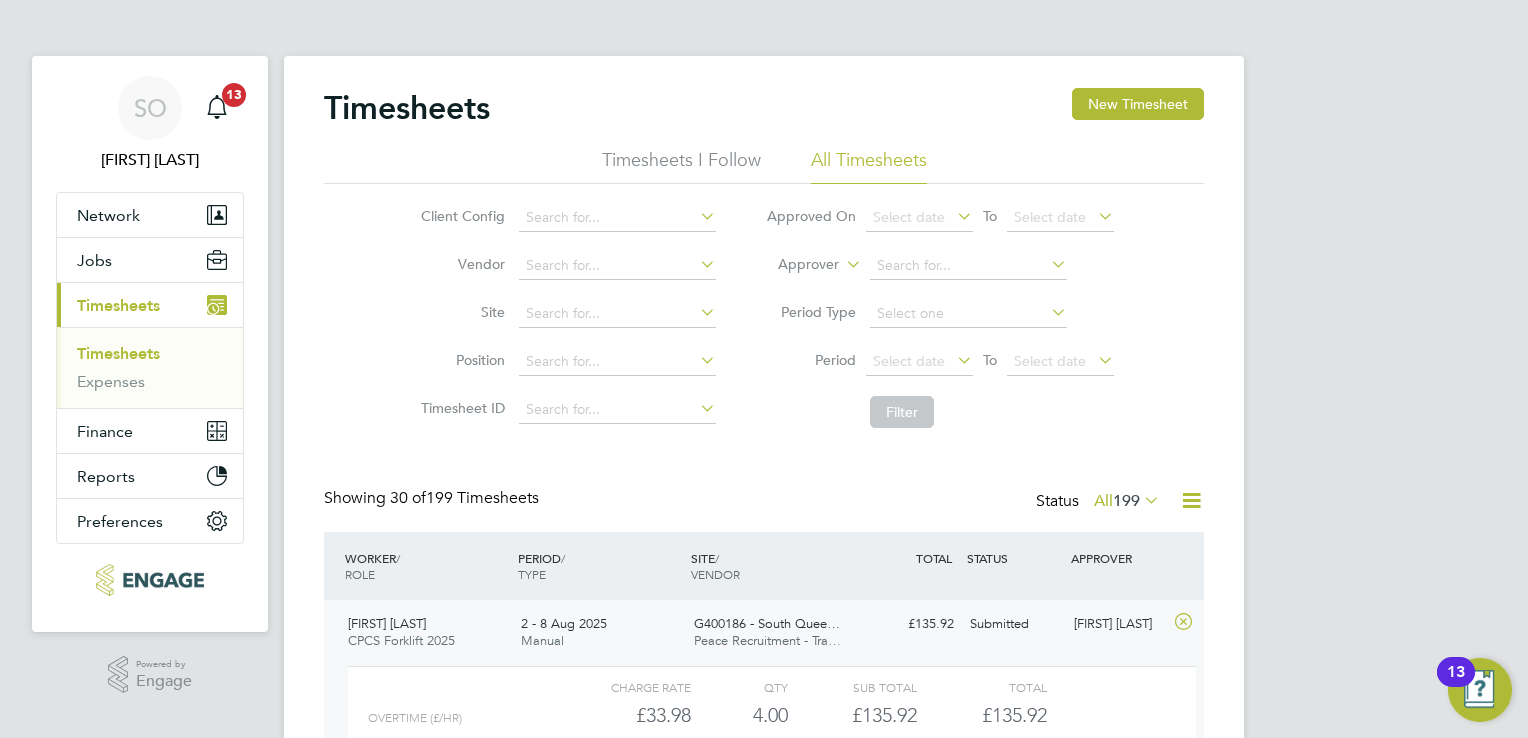 click on "Timesheets" at bounding box center (152, 358) 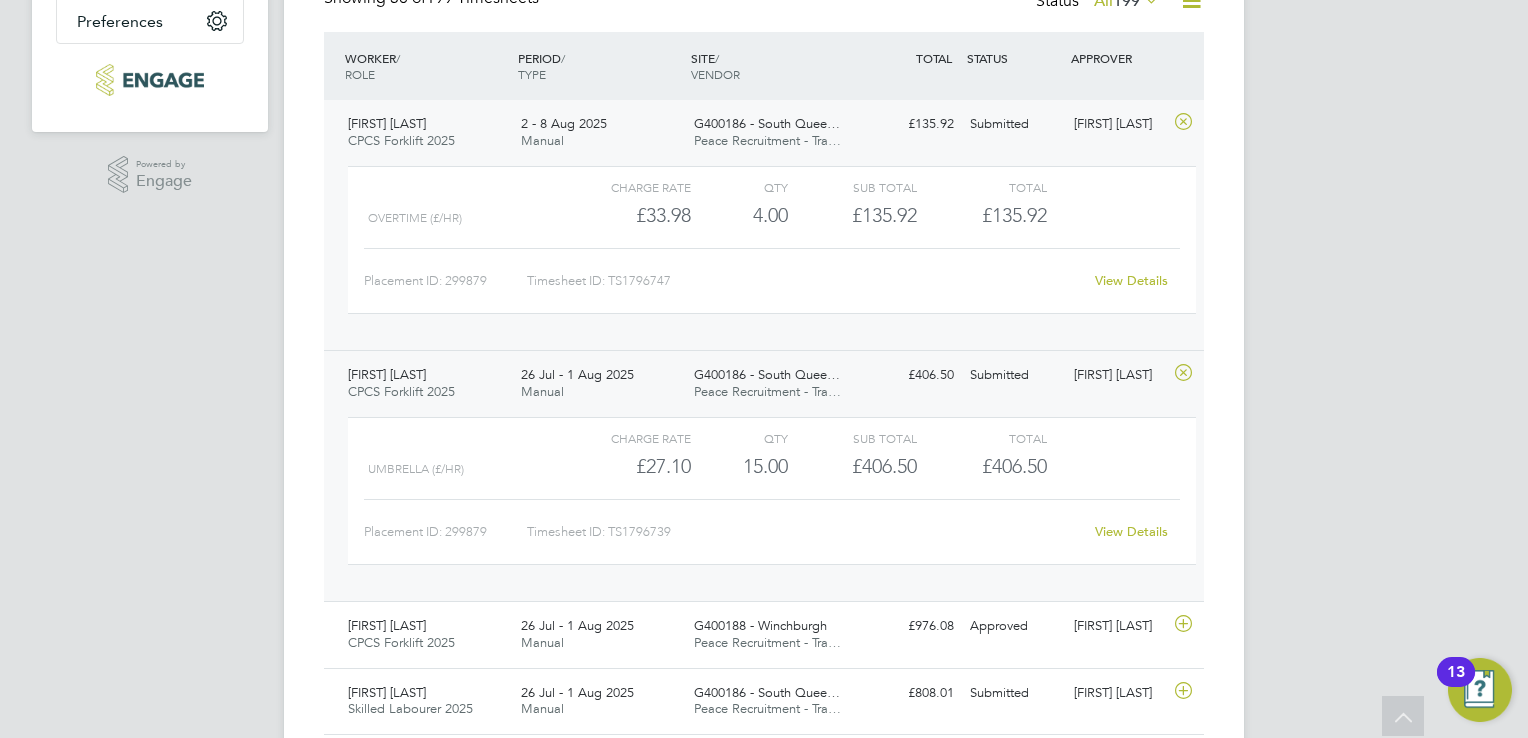 scroll, scrollTop: 0, scrollLeft: 0, axis: both 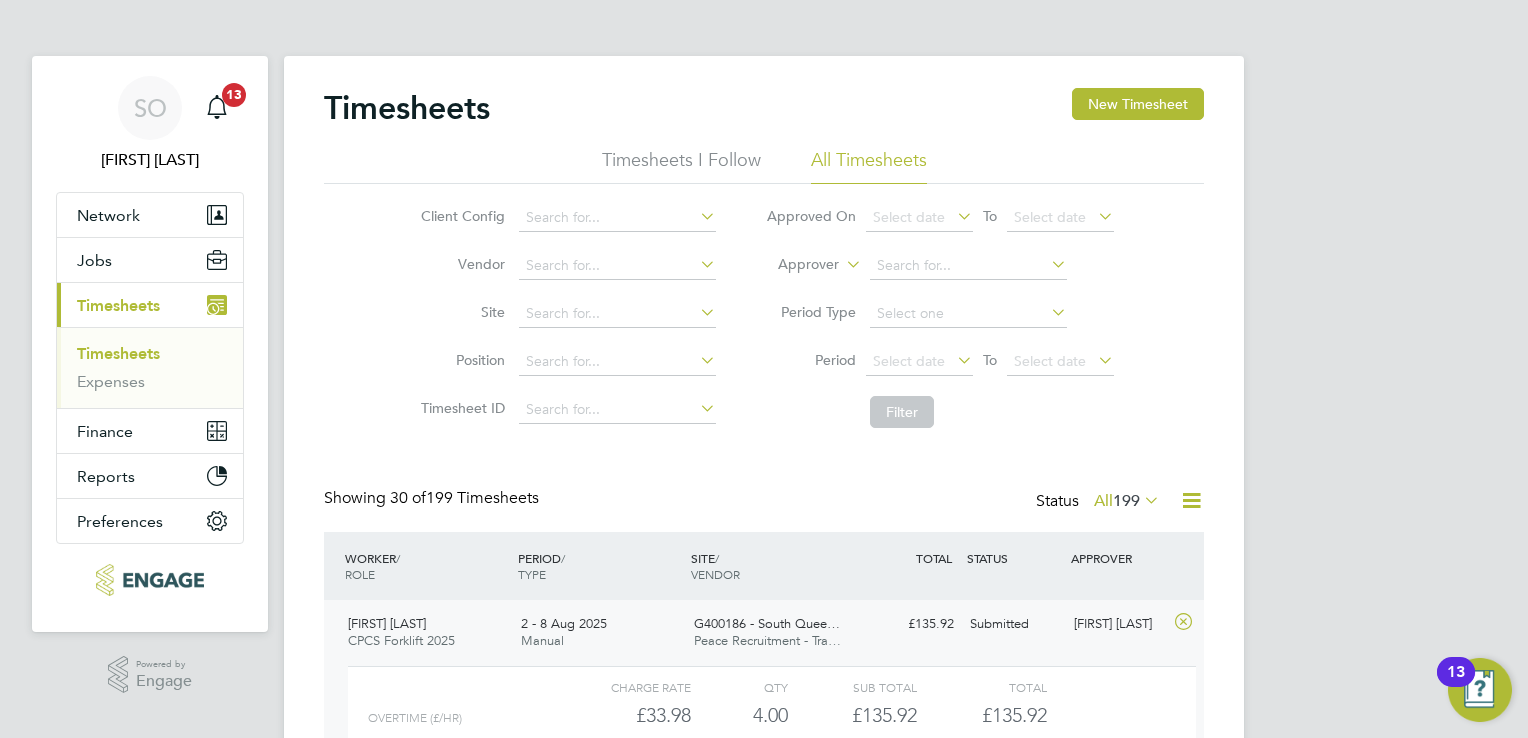 click on "Timesheets" at bounding box center [118, 353] 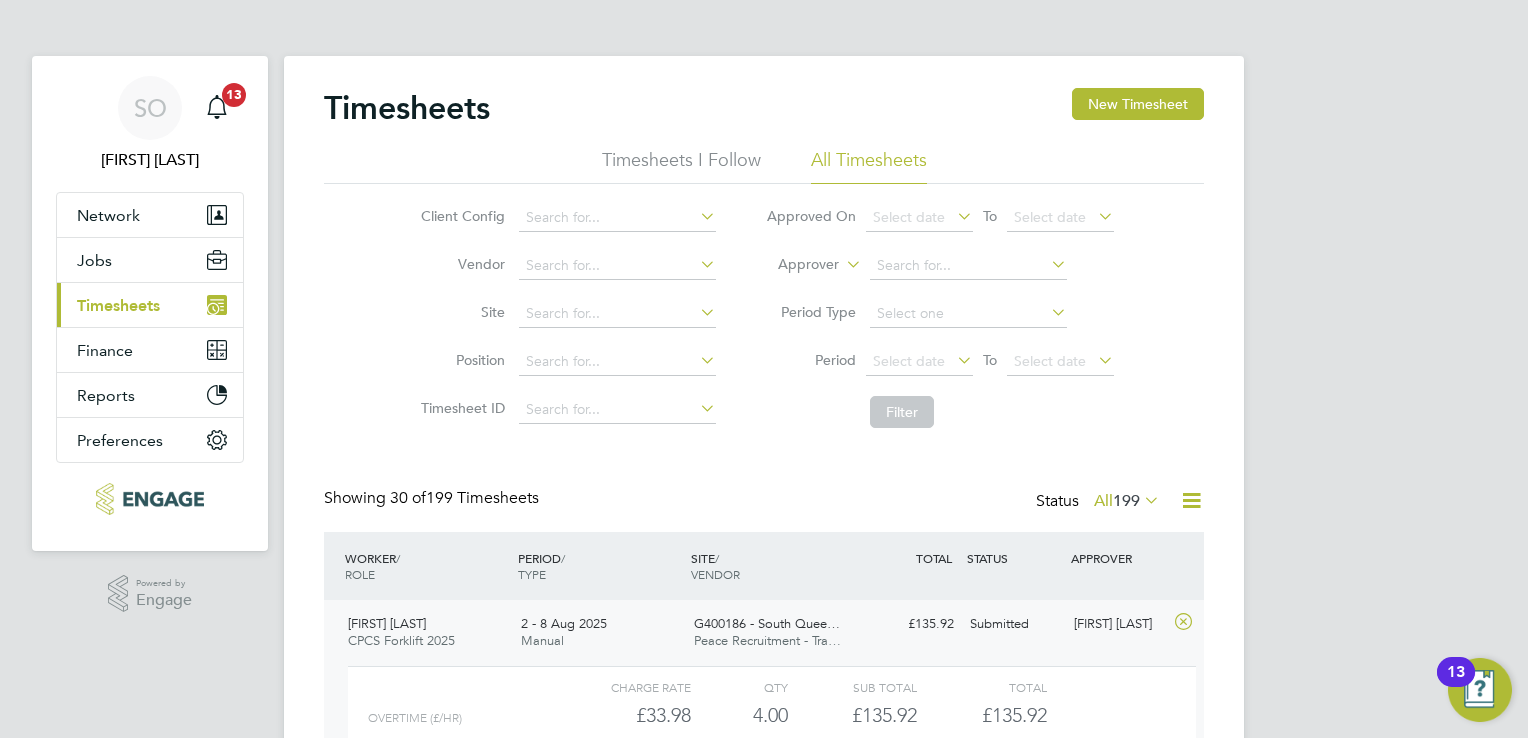 click on "Timesheets" at bounding box center [118, 305] 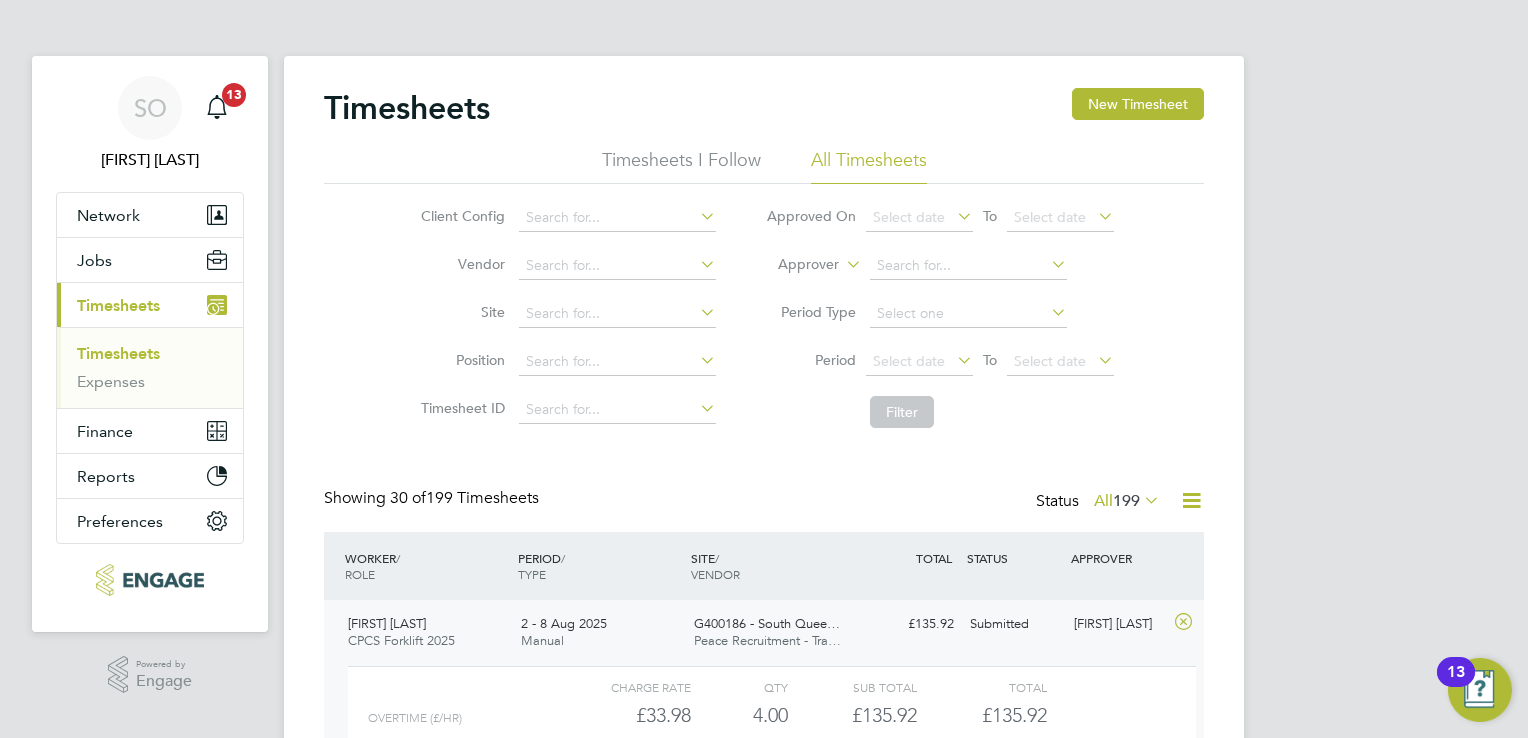 click on "Timesheets" at bounding box center [118, 353] 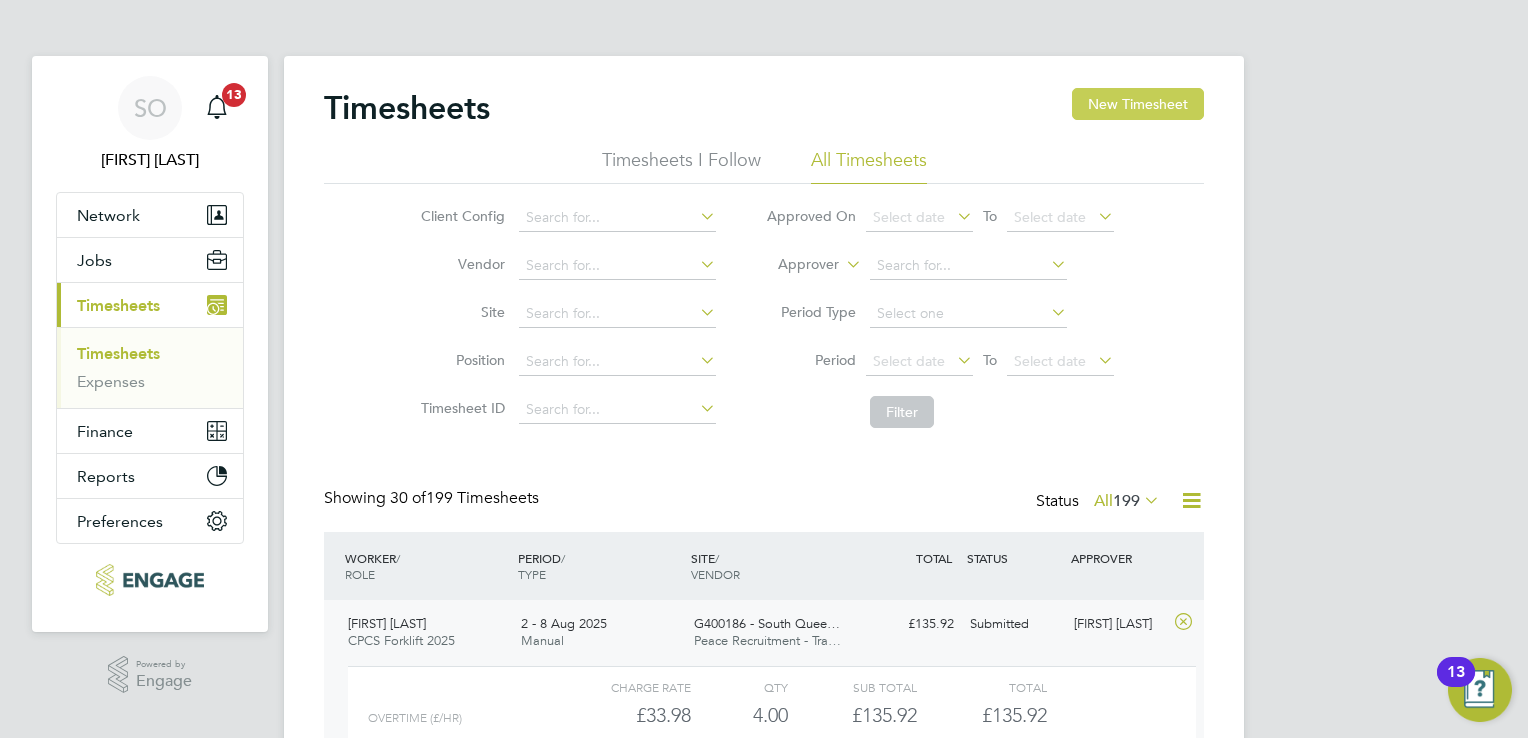 click on "New Timesheet" 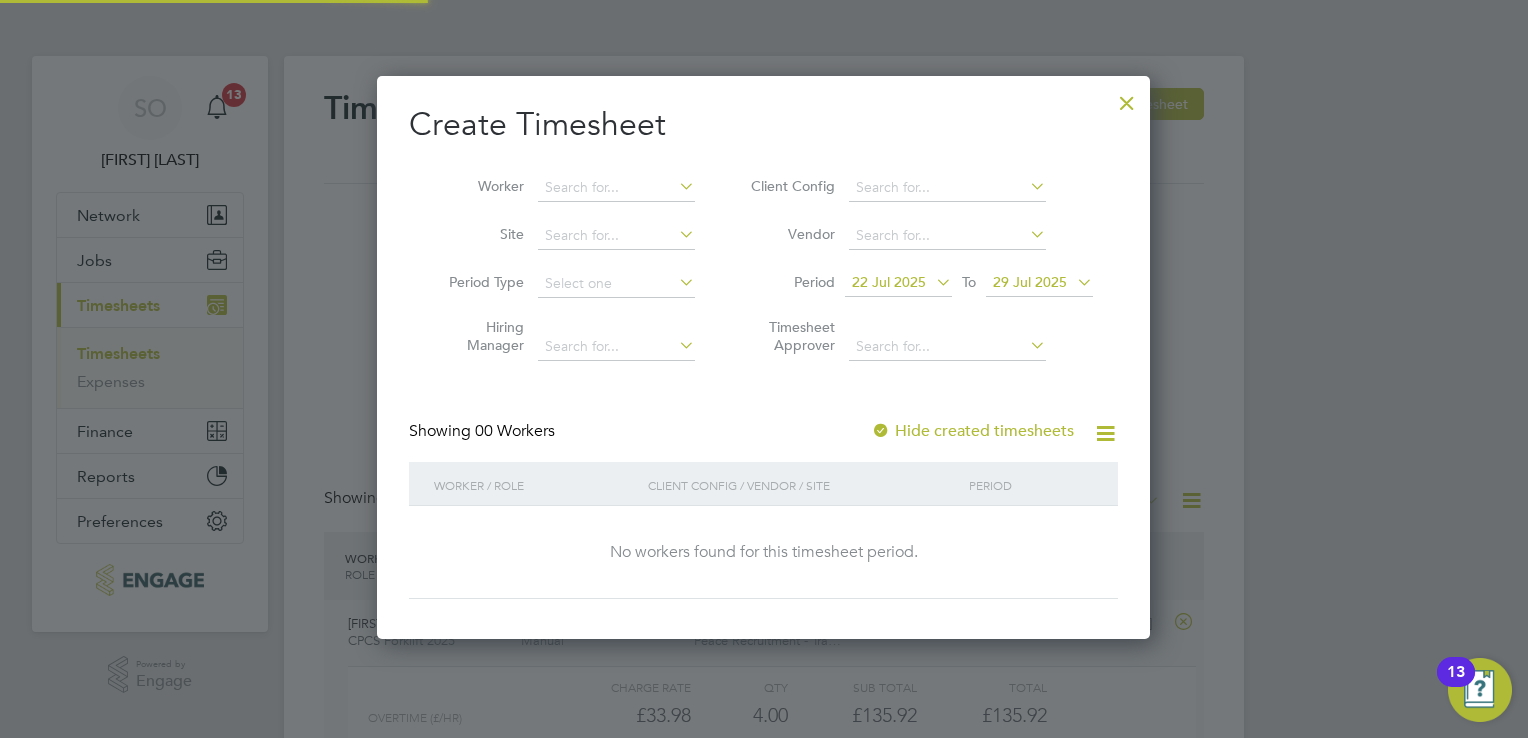 scroll, scrollTop: 10, scrollLeft: 10, axis: both 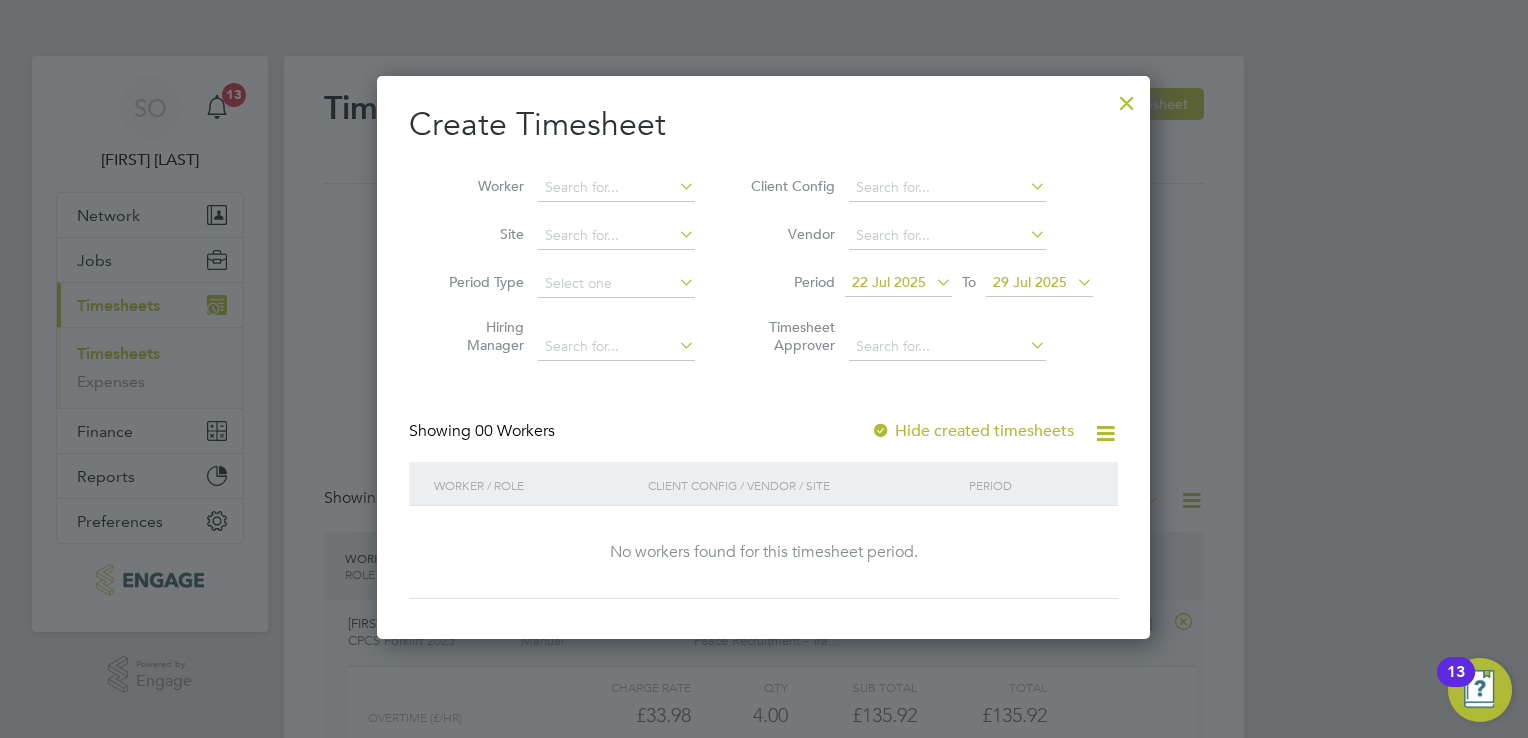 click at bounding box center (675, 186) 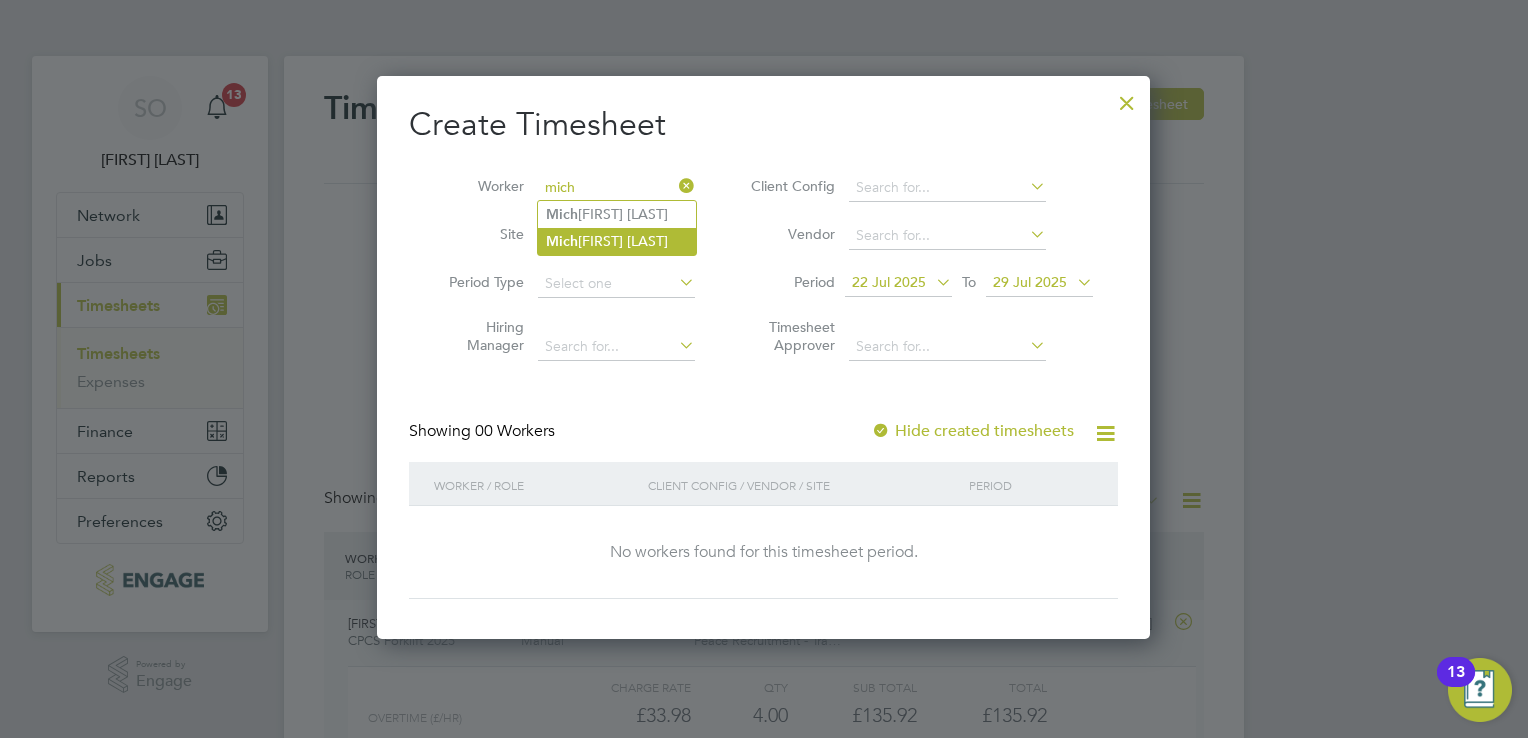 click on "Mich ael Moloney" 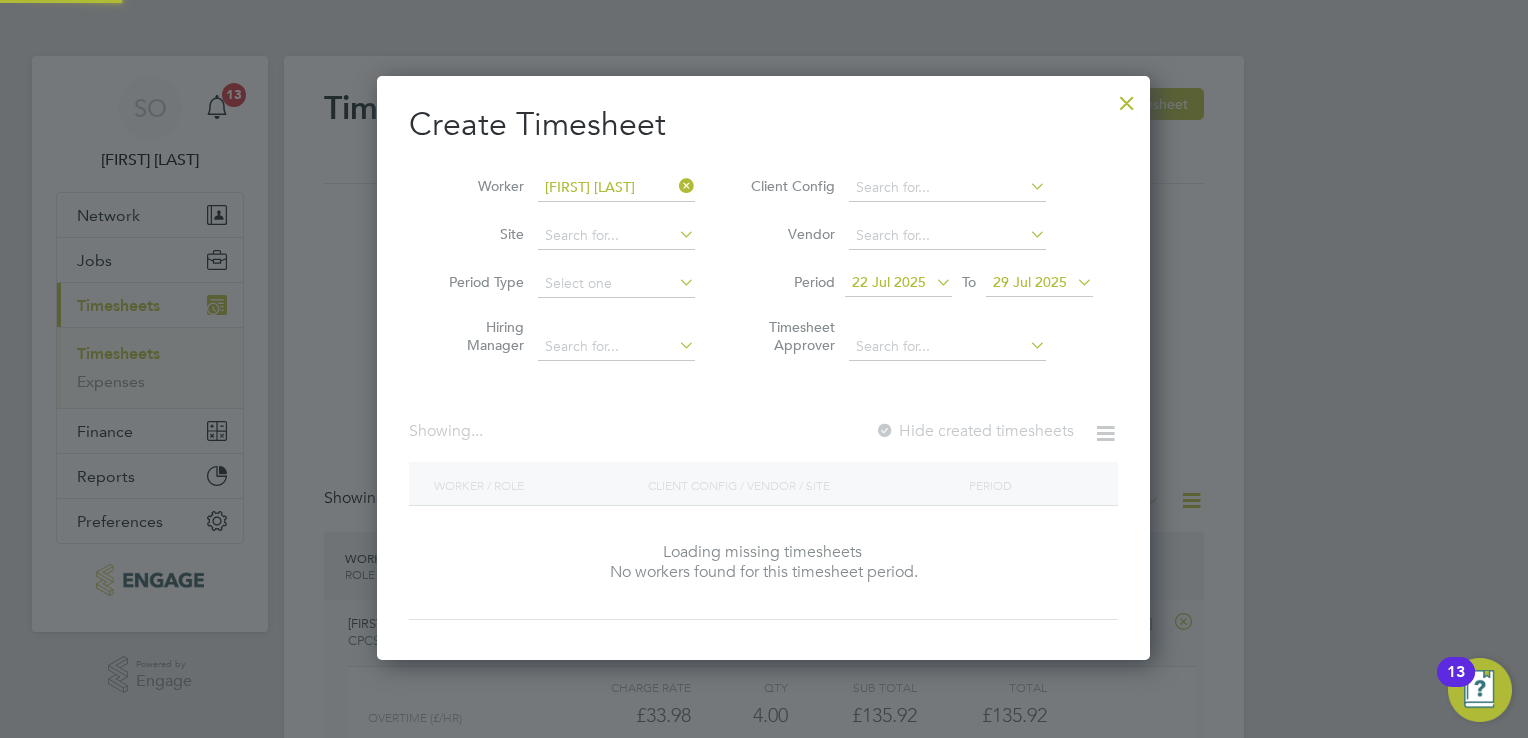 scroll, scrollTop: 10, scrollLeft: 10, axis: both 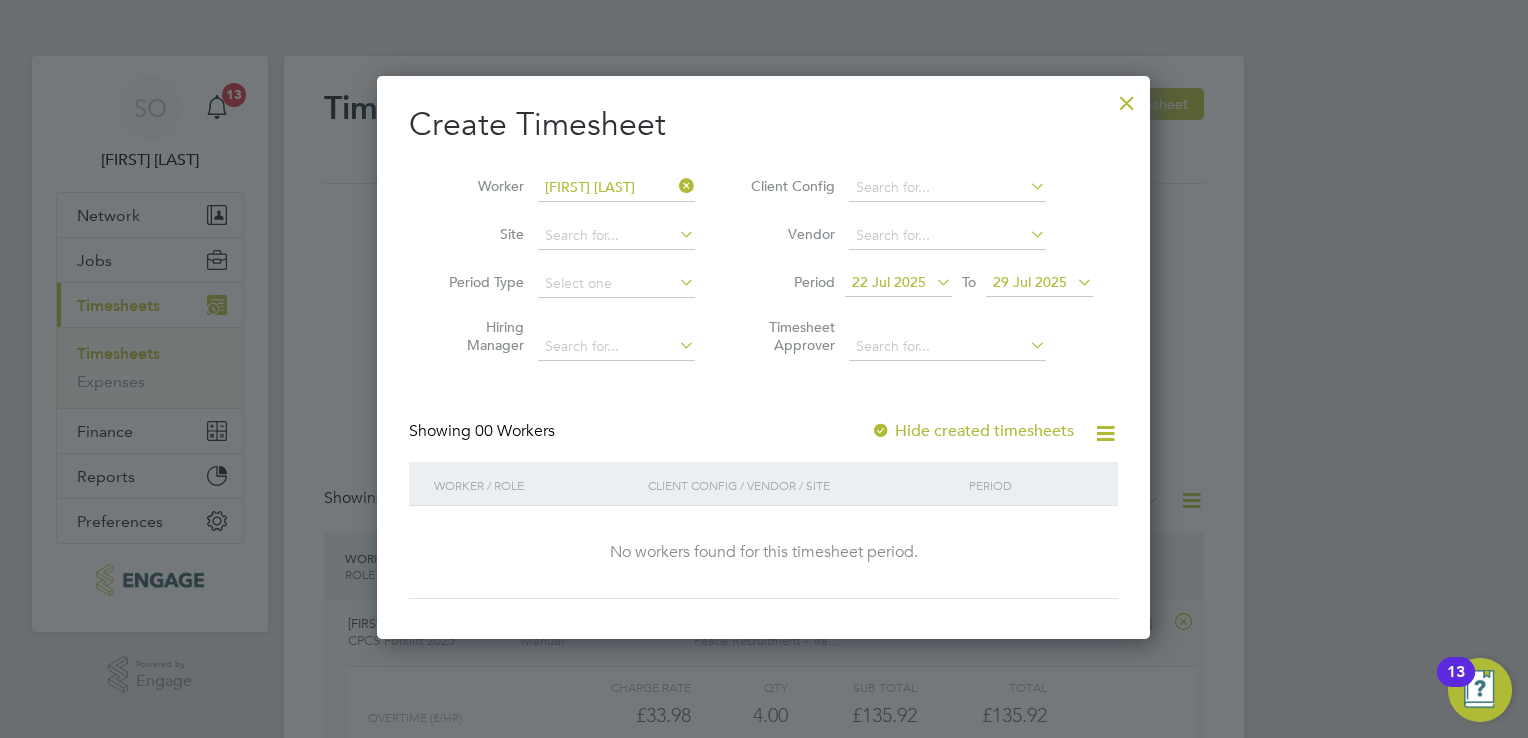 click at bounding box center [932, 282] 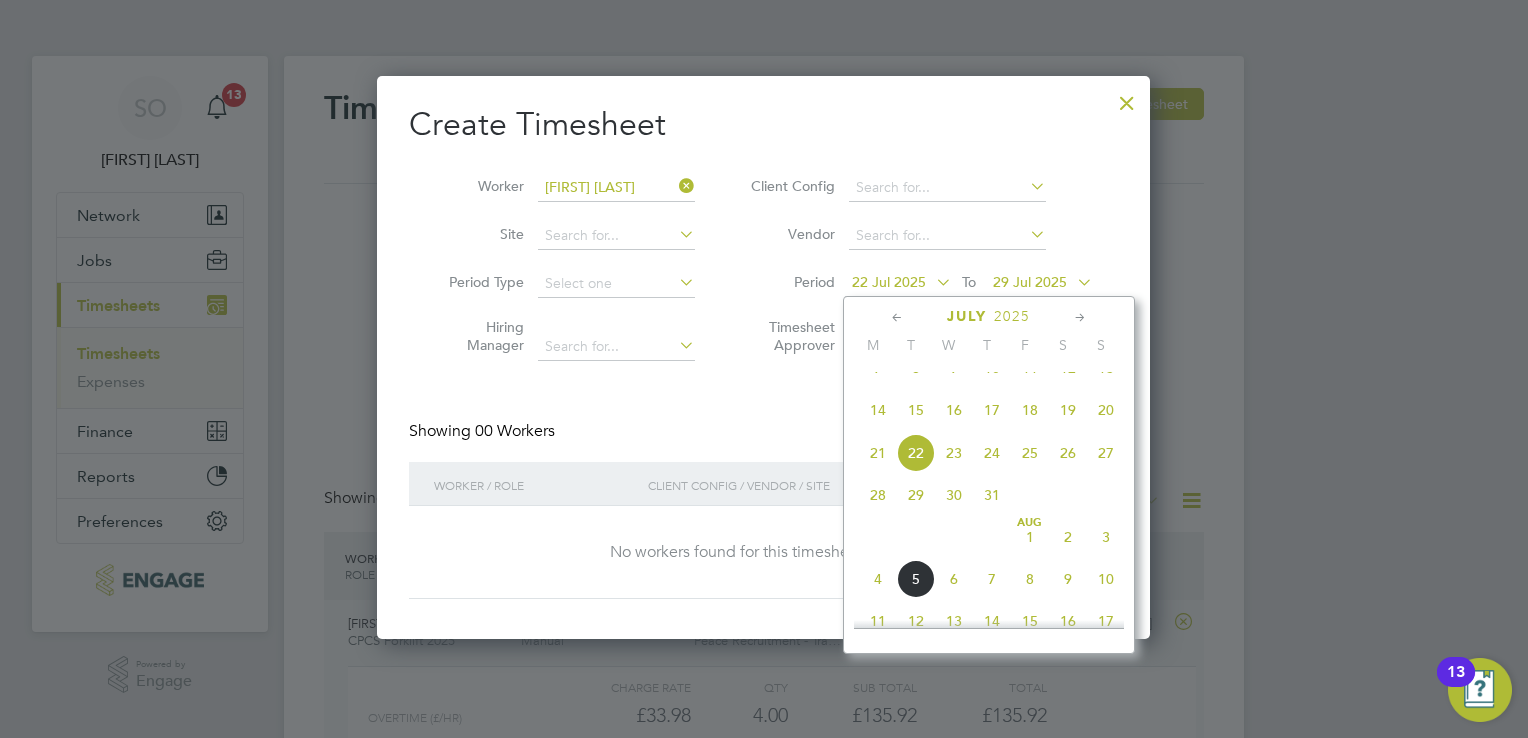 click on "28" 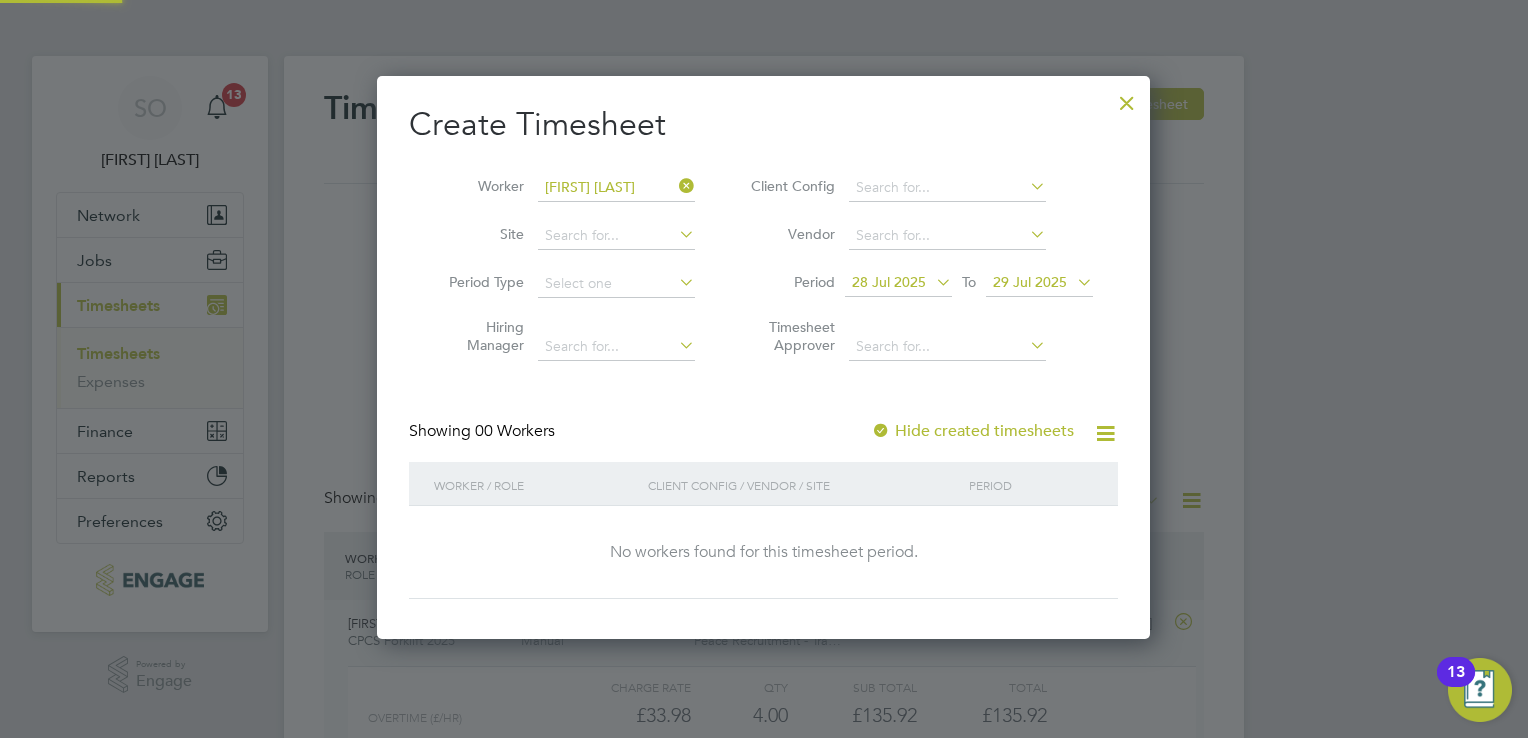scroll, scrollTop: 10, scrollLeft: 10, axis: both 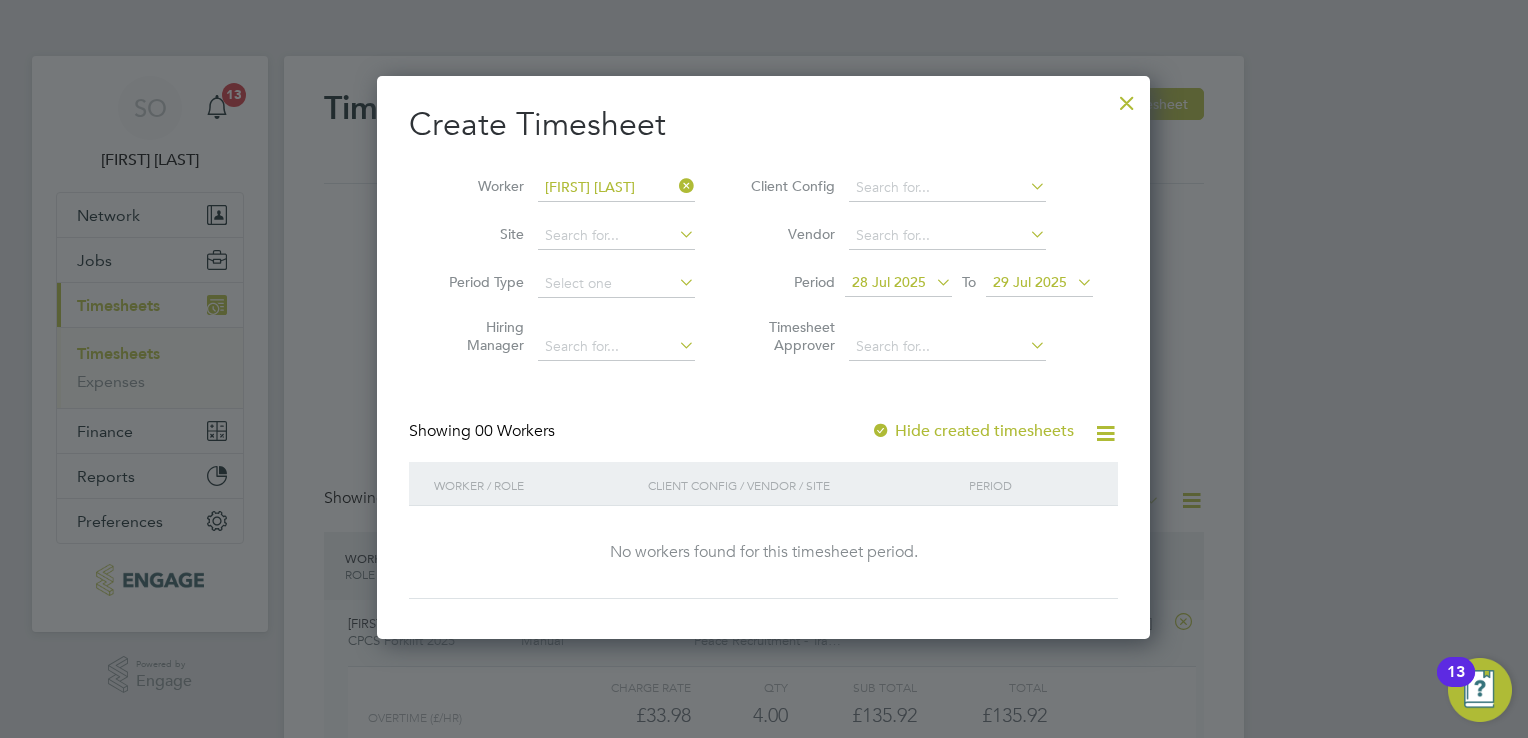 click at bounding box center (1073, 282) 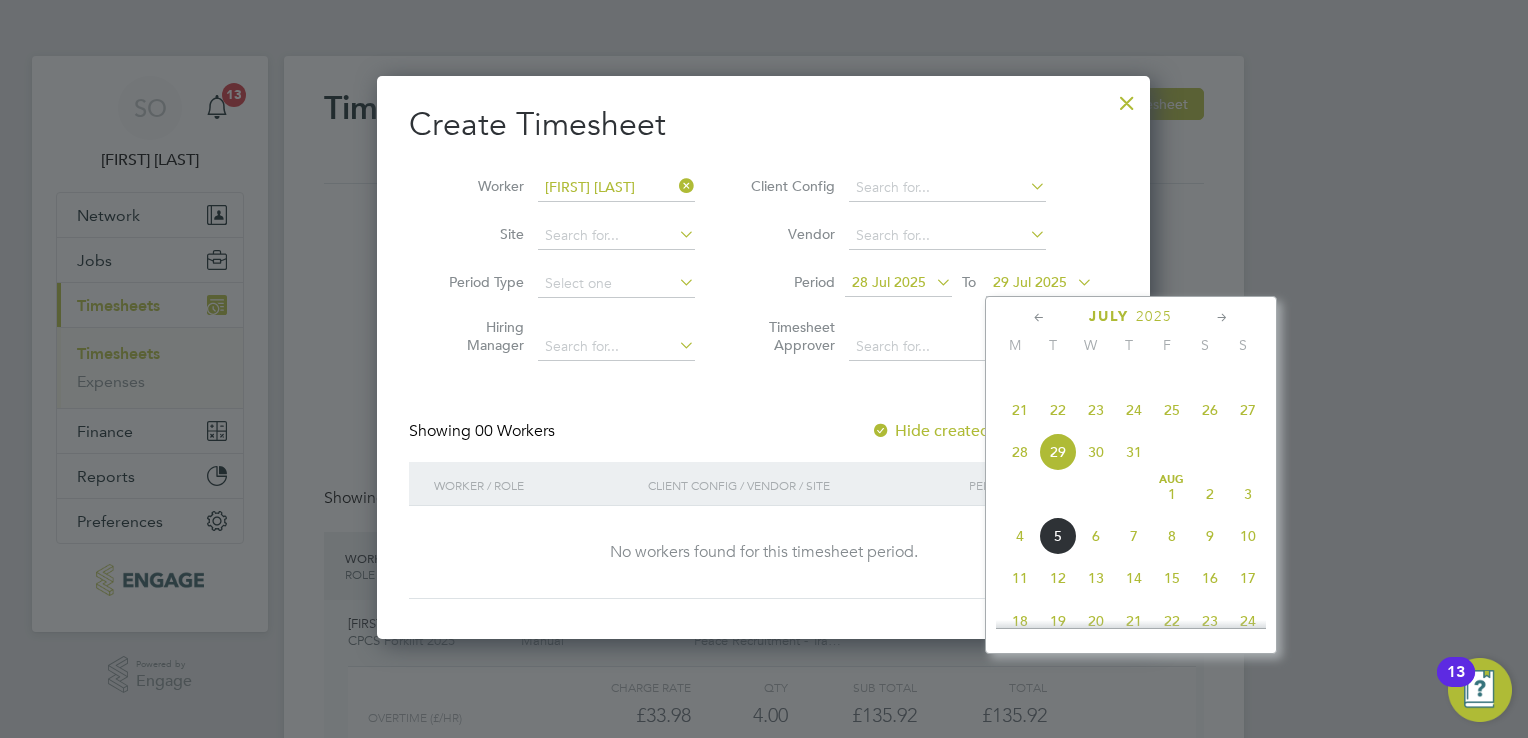 click on "4" 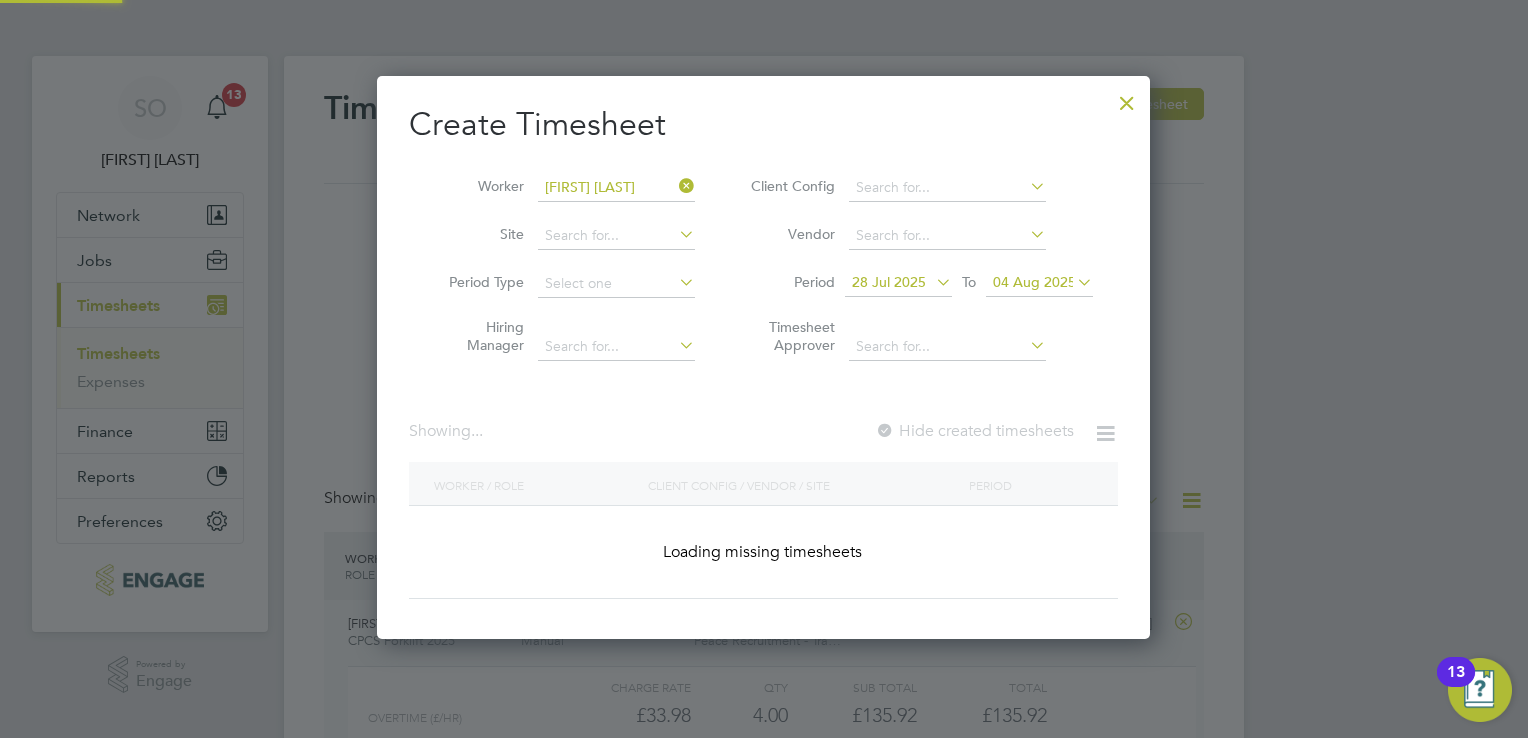 scroll, scrollTop: 10, scrollLeft: 10, axis: both 